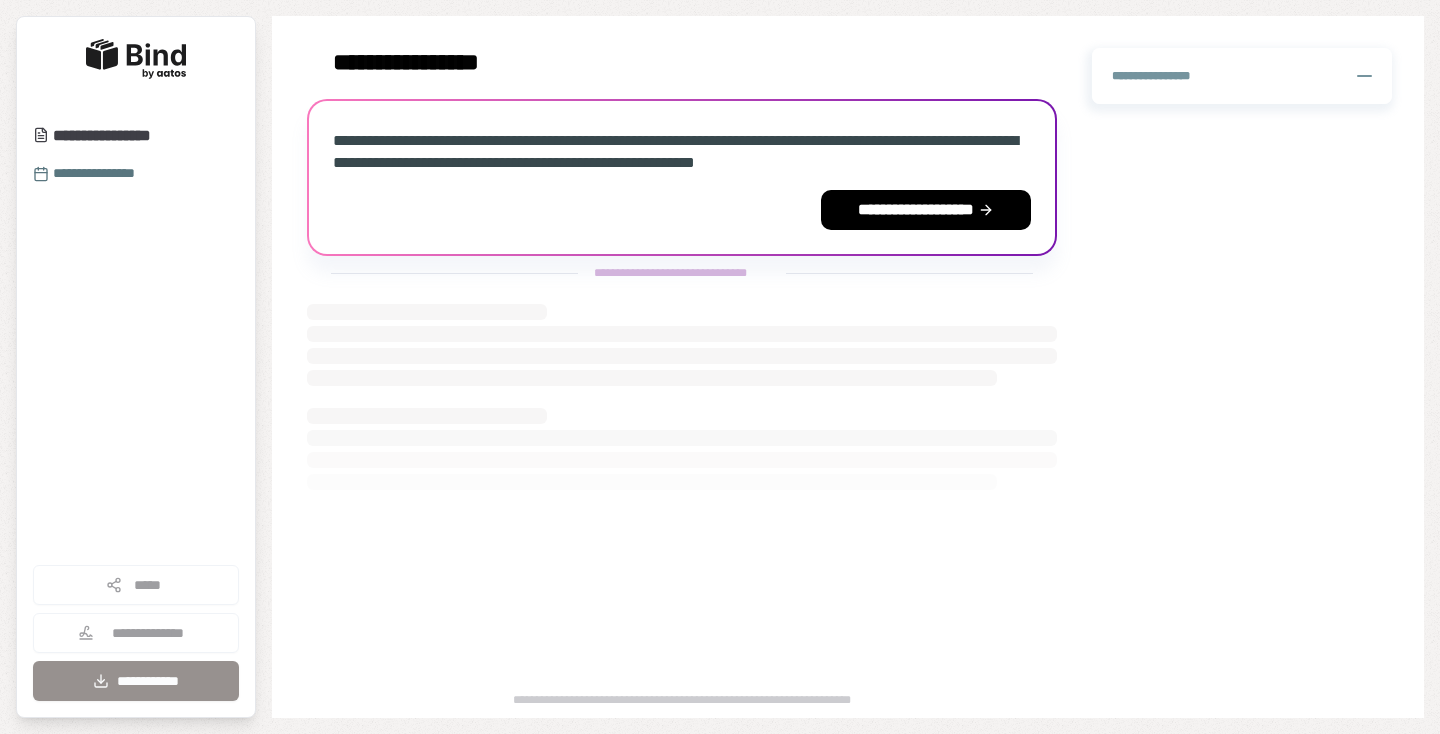 scroll, scrollTop: 0, scrollLeft: 0, axis: both 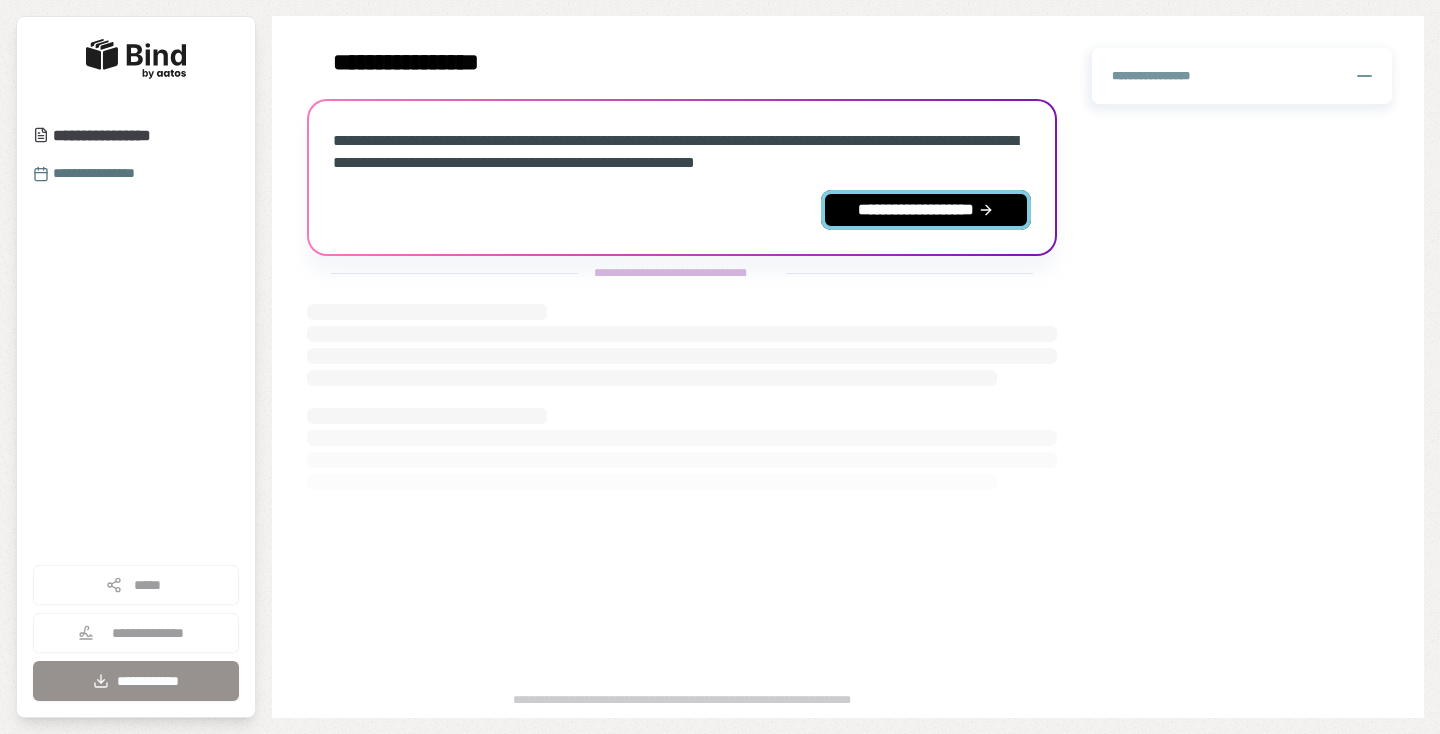 click on "**********" at bounding box center (926, 210) 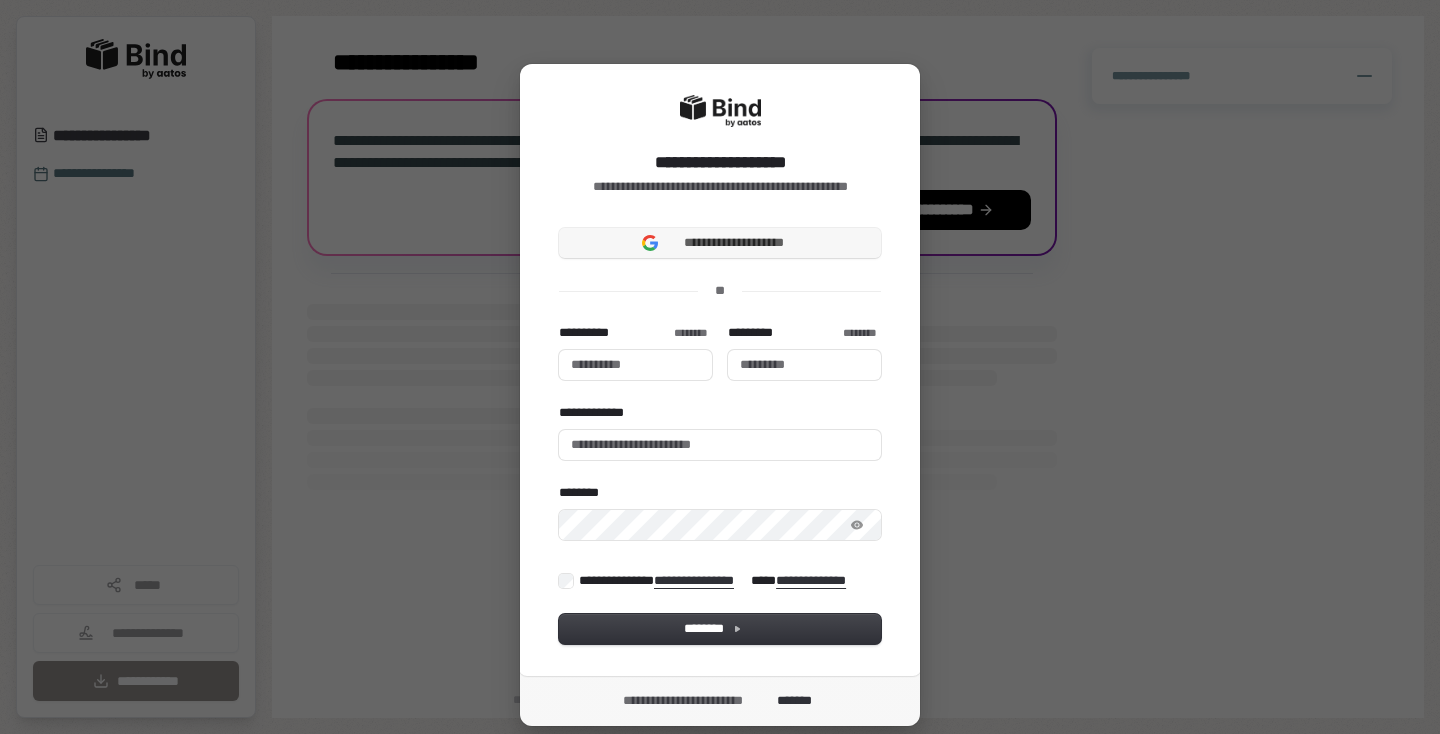click on "**********" at bounding box center (720, 243) 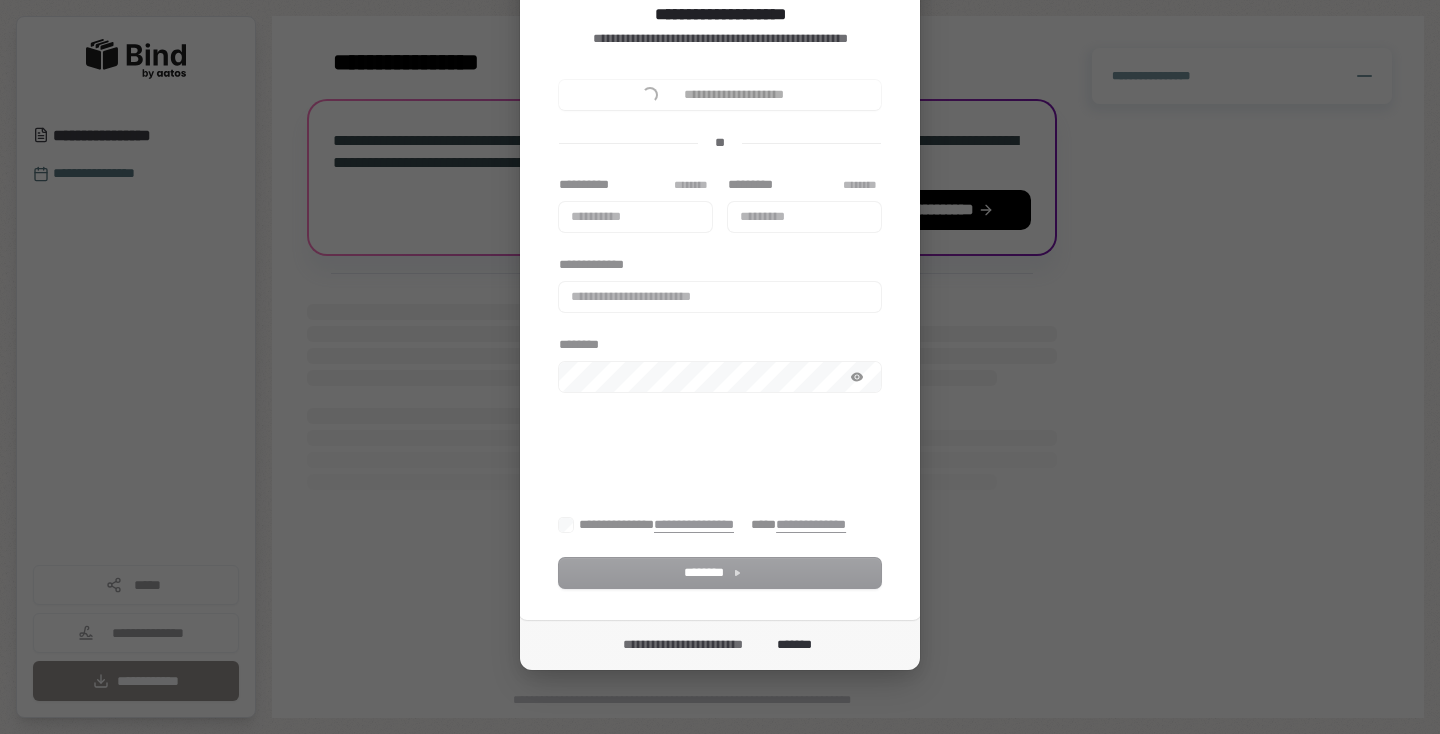 scroll, scrollTop: 56, scrollLeft: 0, axis: vertical 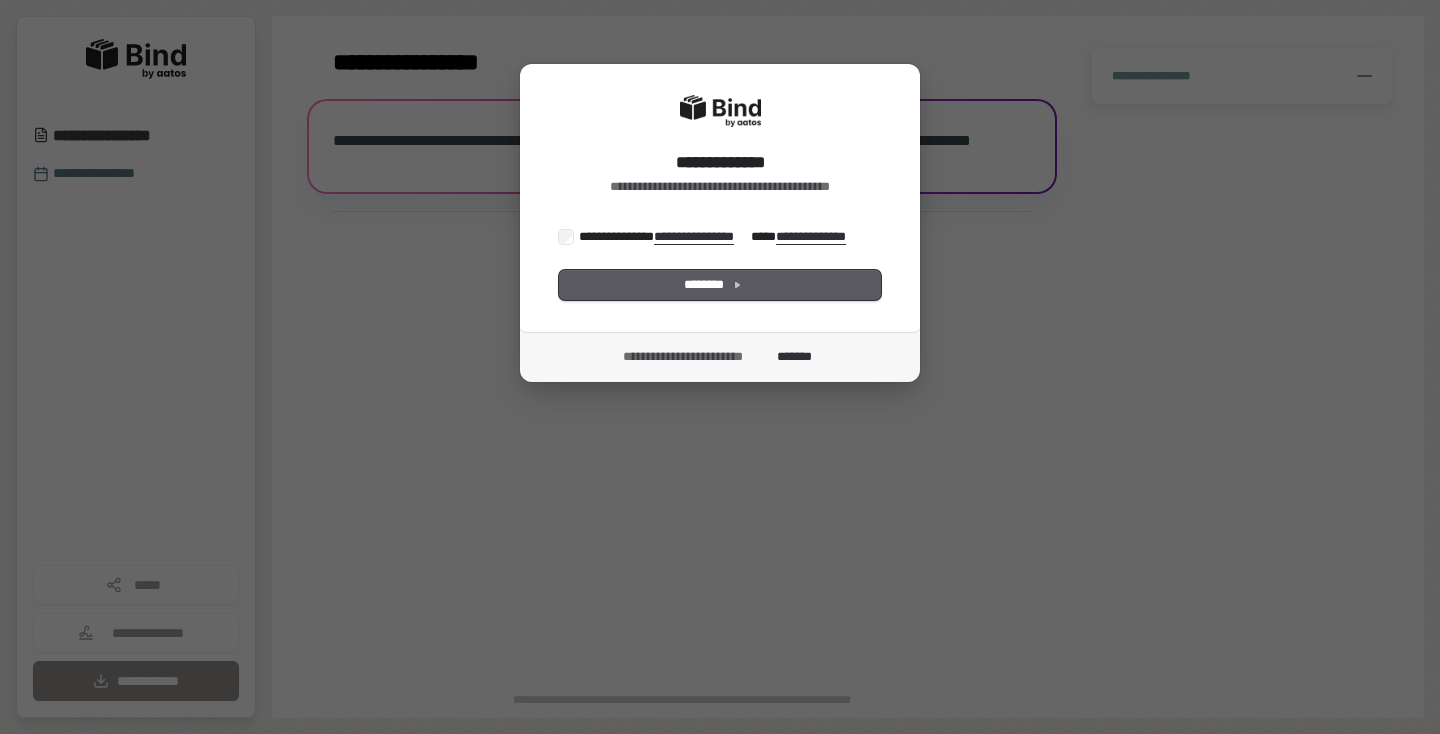 click on "********" at bounding box center [720, 285] 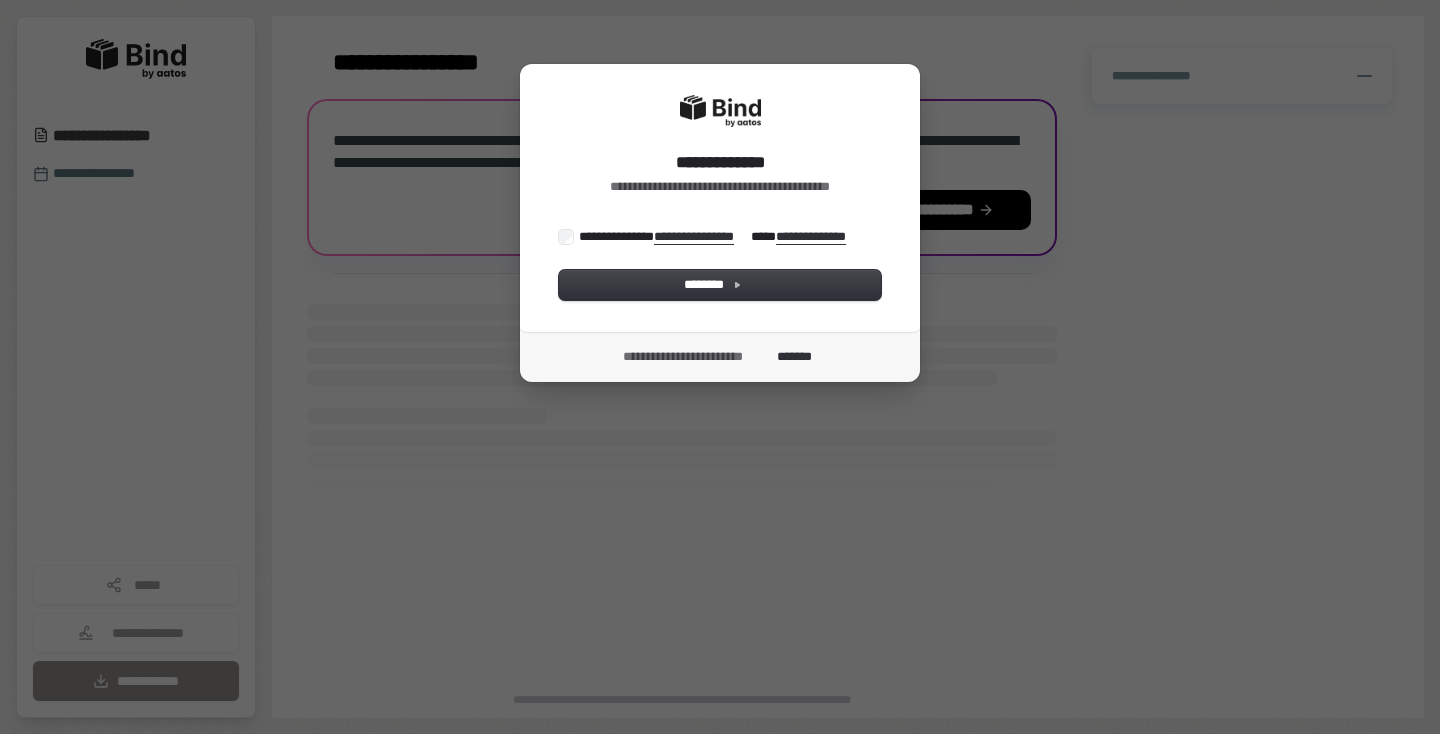 click on "**********" at bounding box center [720, 264] 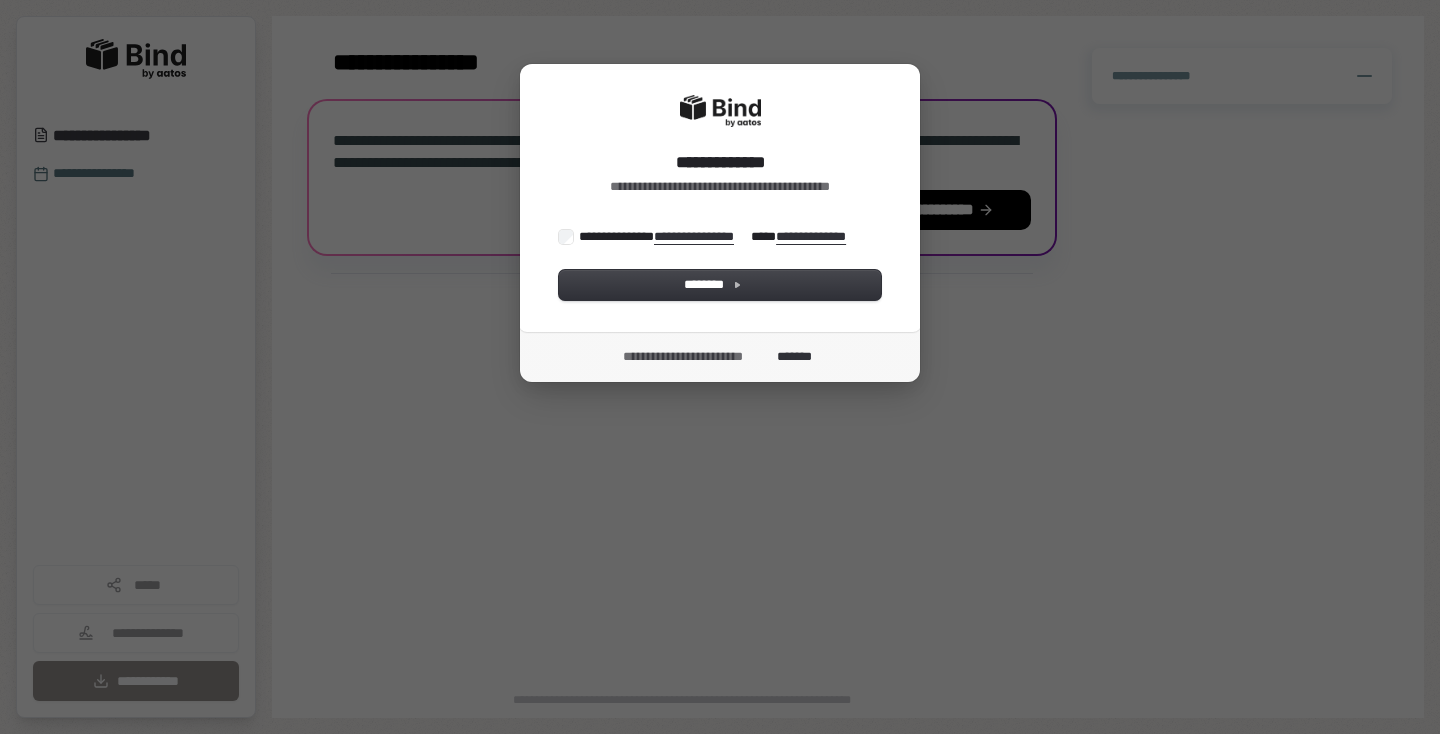 click on "**********" at bounding box center (714, 237) 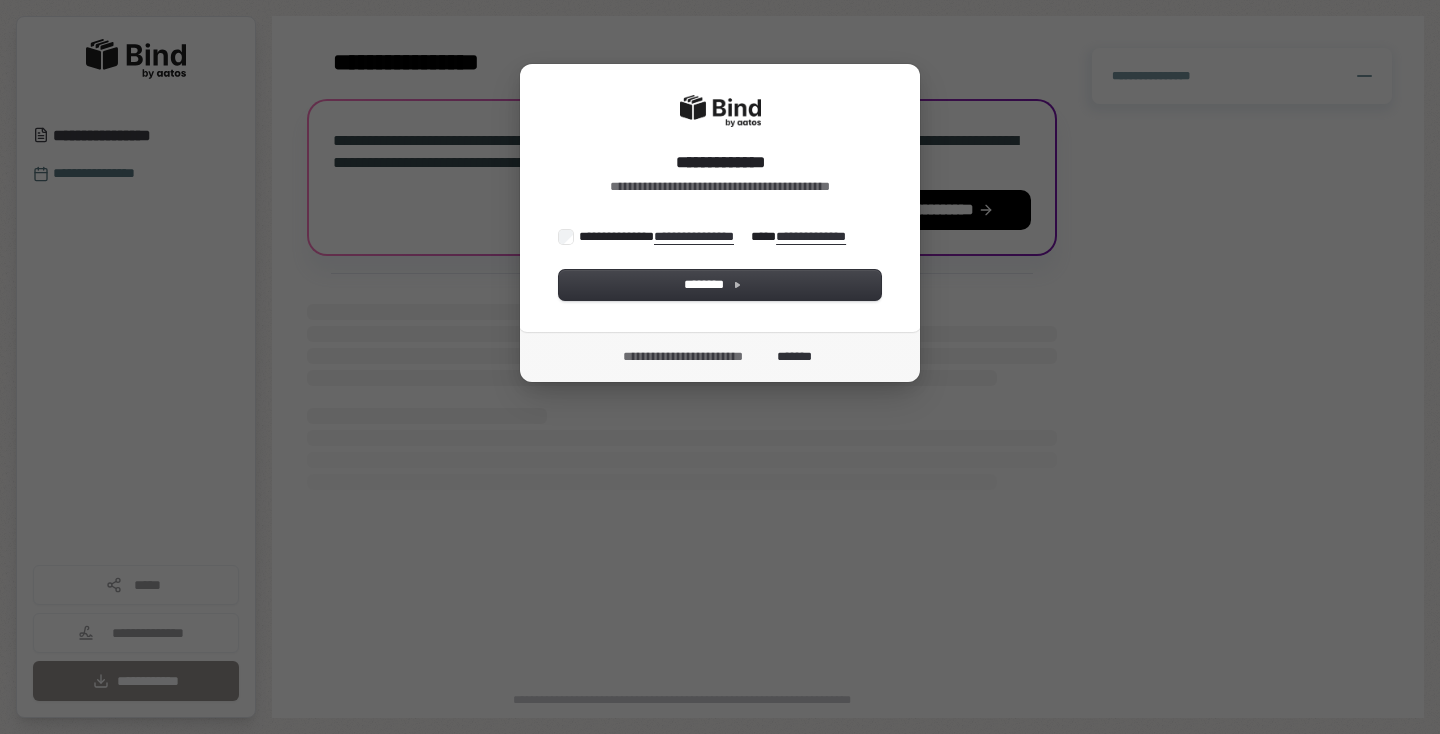 click on "**********" at bounding box center (720, 264) 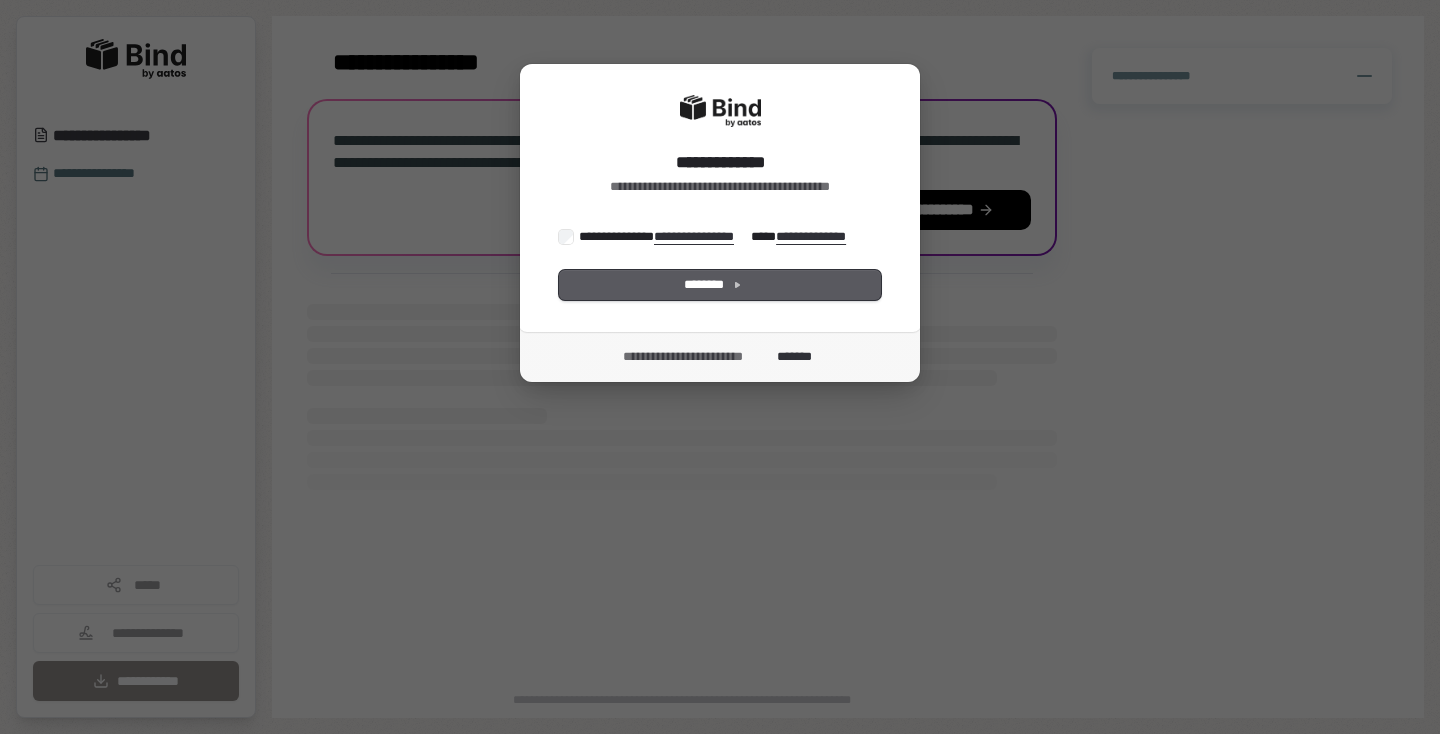 click on "********" at bounding box center (720, 285) 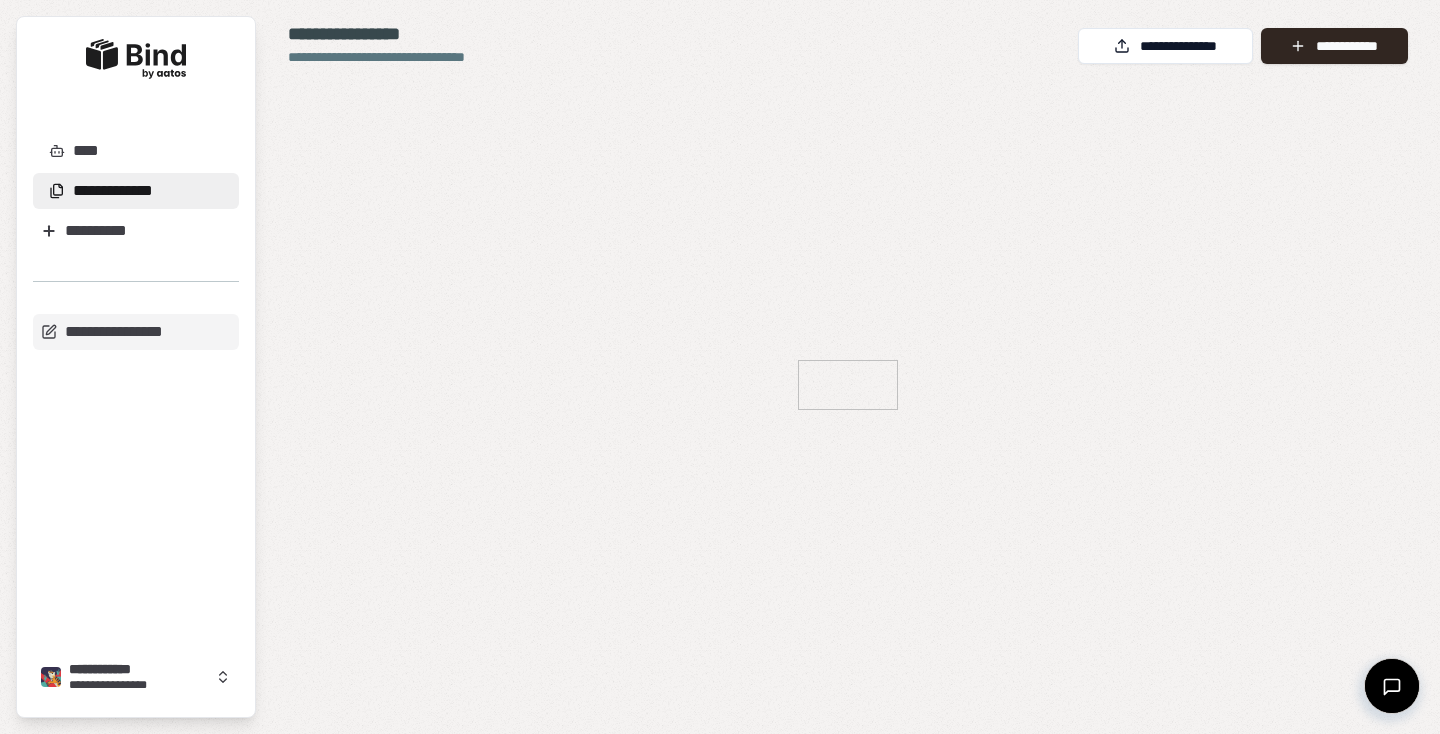 scroll, scrollTop: 0, scrollLeft: 0, axis: both 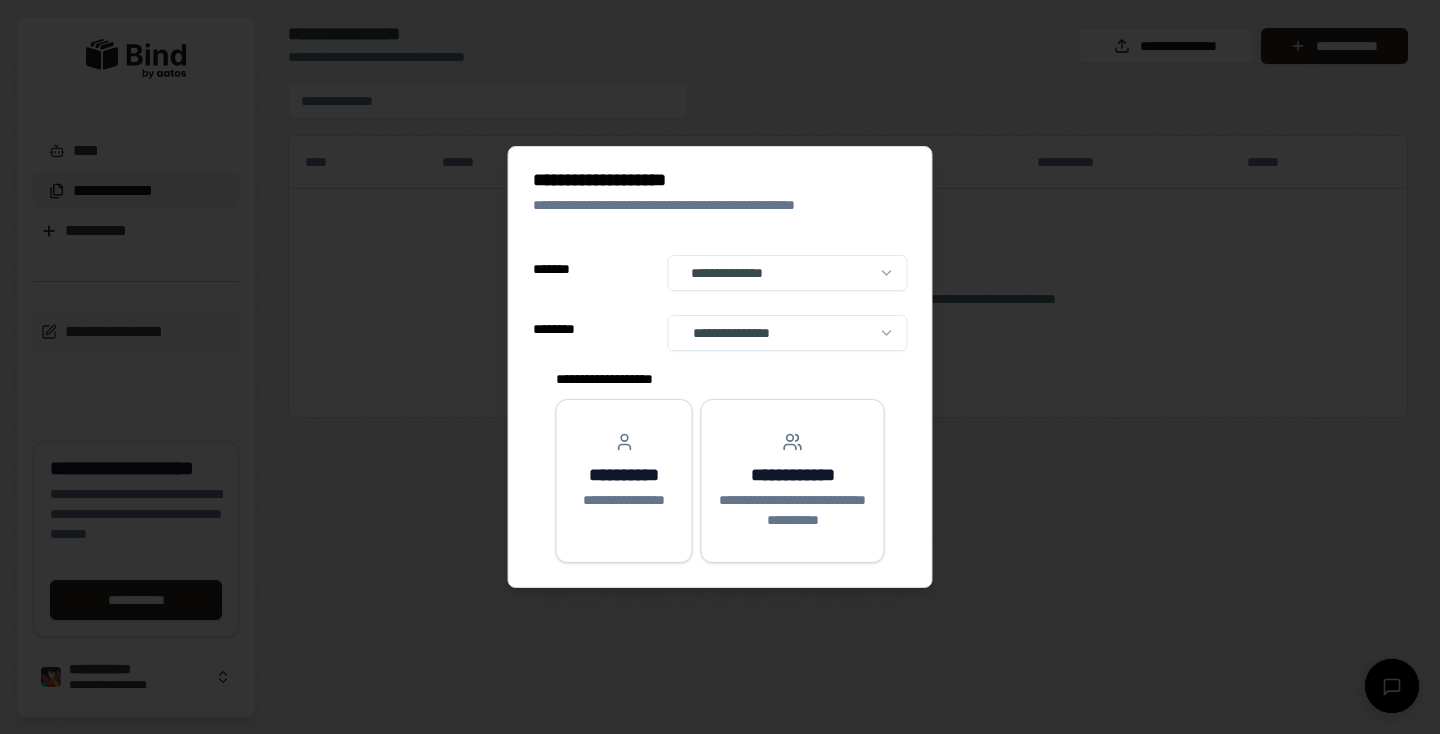 select on "**" 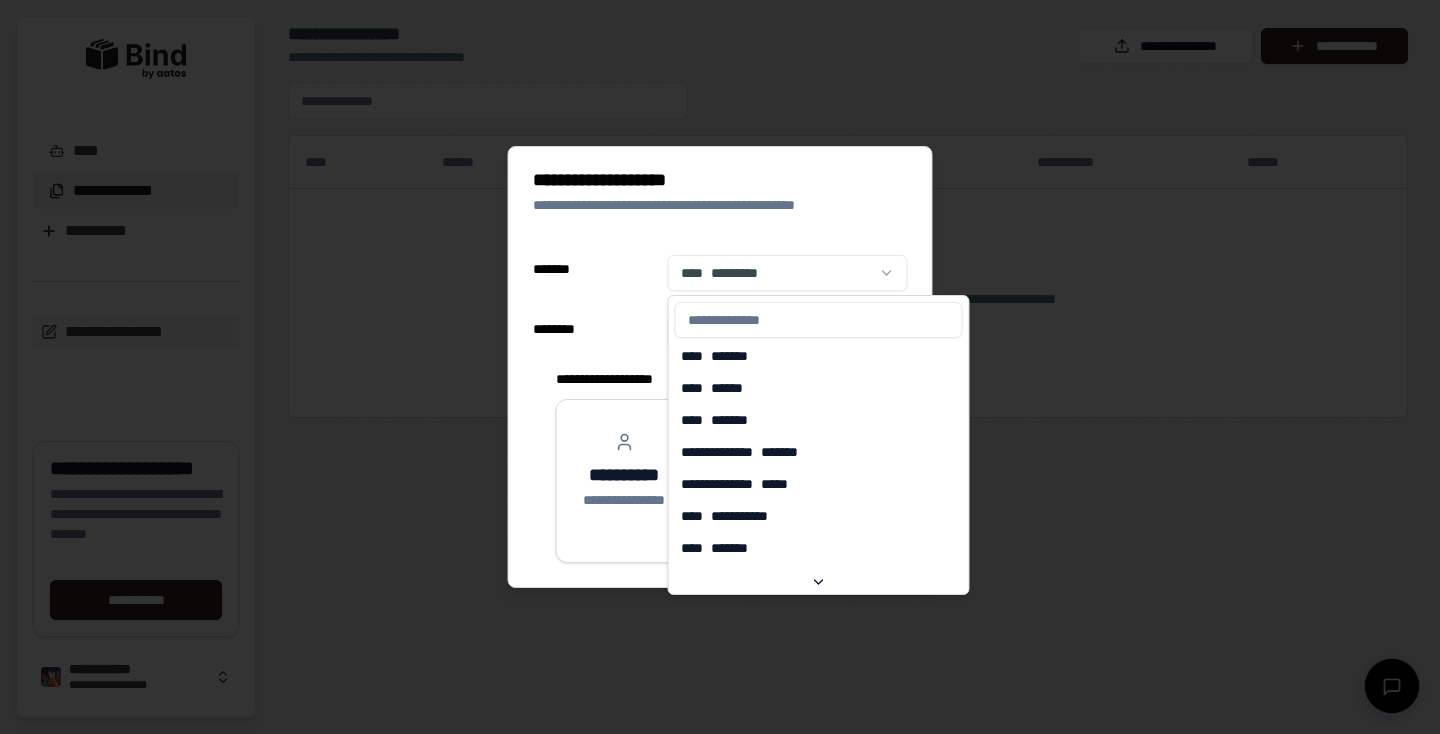click on "[FIRST] [LAST] [STREET] [CITY], [STATE] [ZIP] [COUNTRY] [PHONE] [EMAIL] [SSN] [DLN] [CC] [DOB] [AGE] [TIME]" at bounding box center (720, 367) 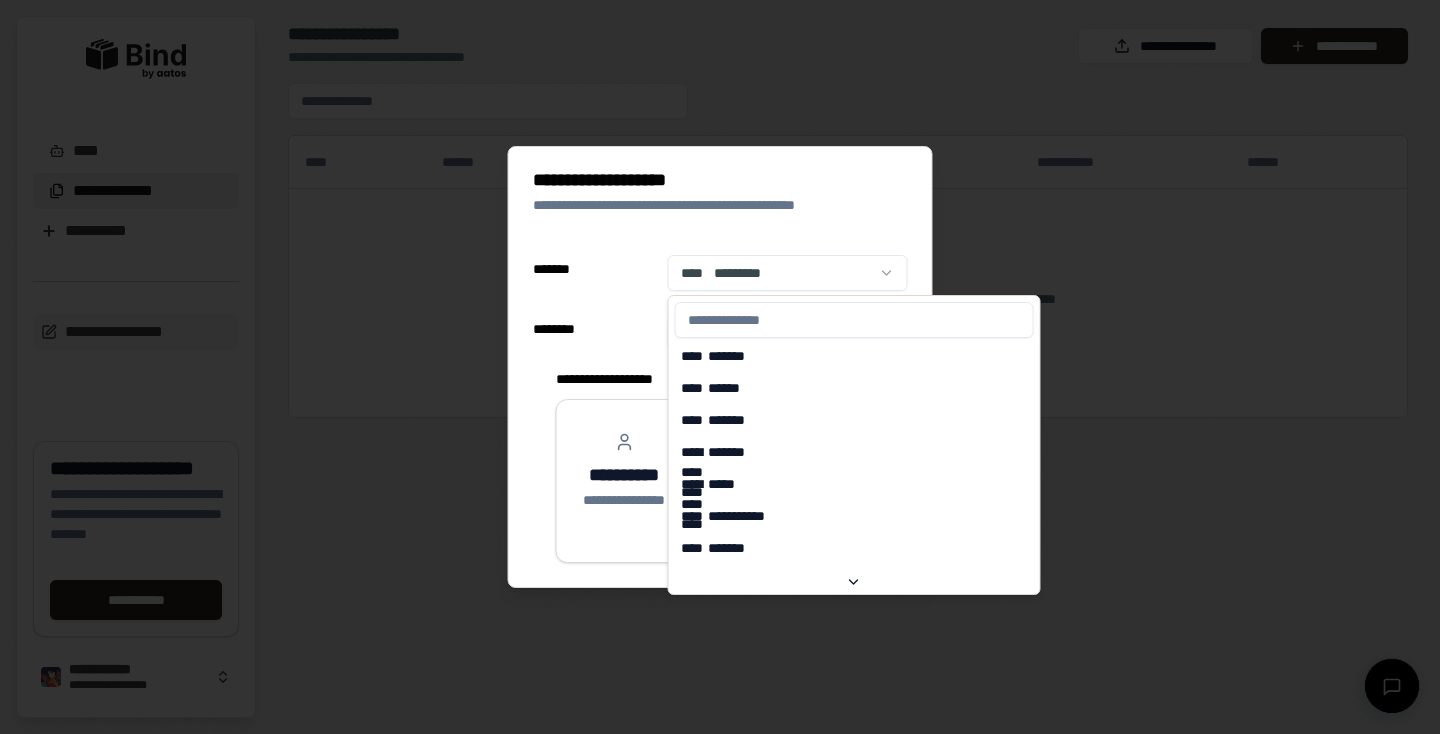 scroll, scrollTop: 3186, scrollLeft: 0, axis: vertical 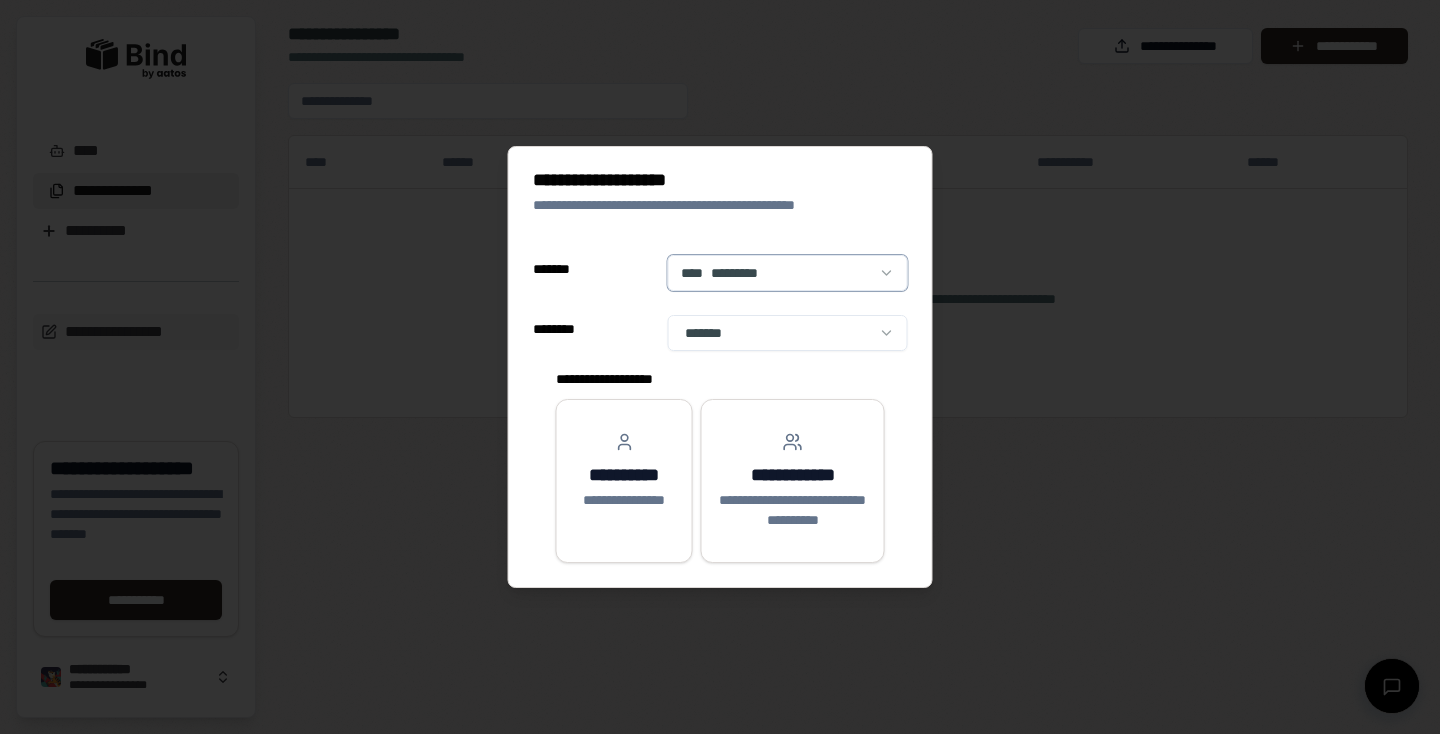 click at bounding box center [720, 367] 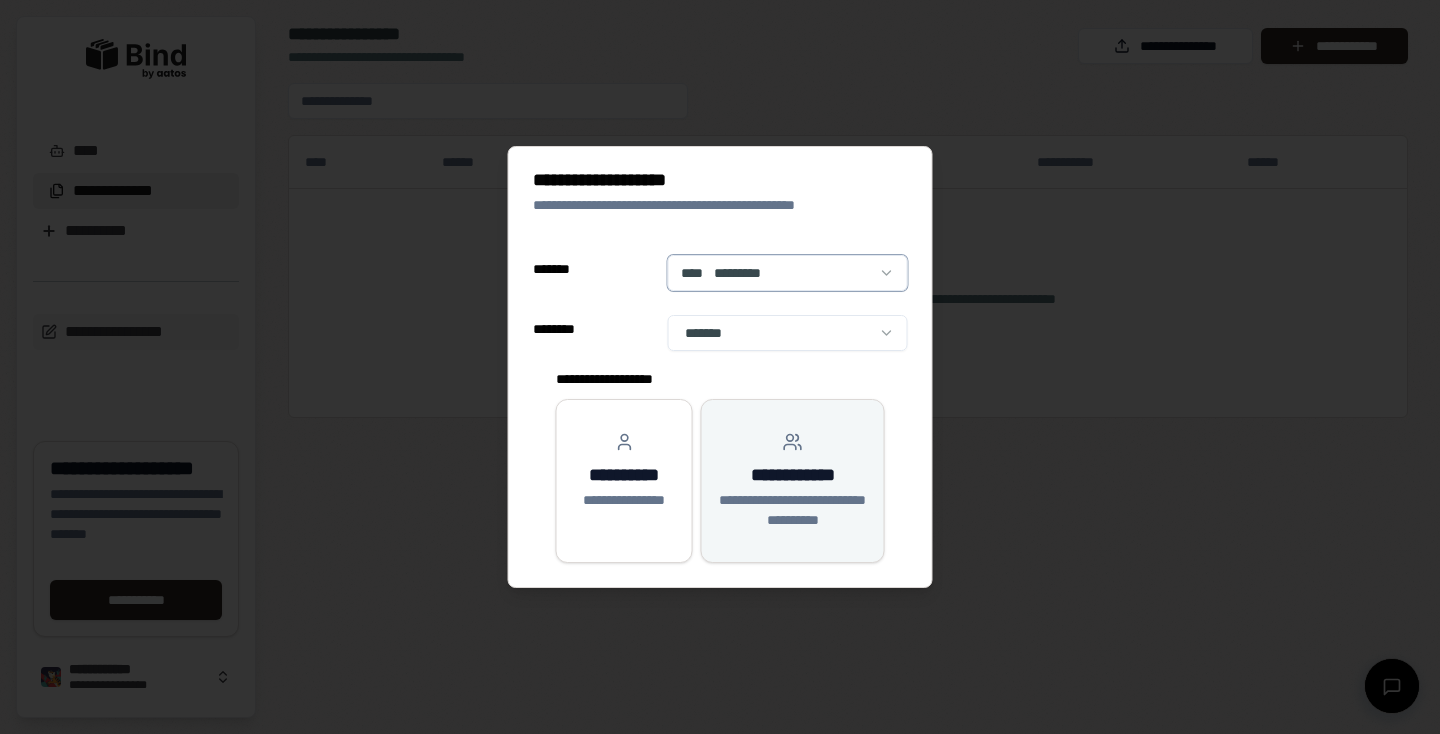 type 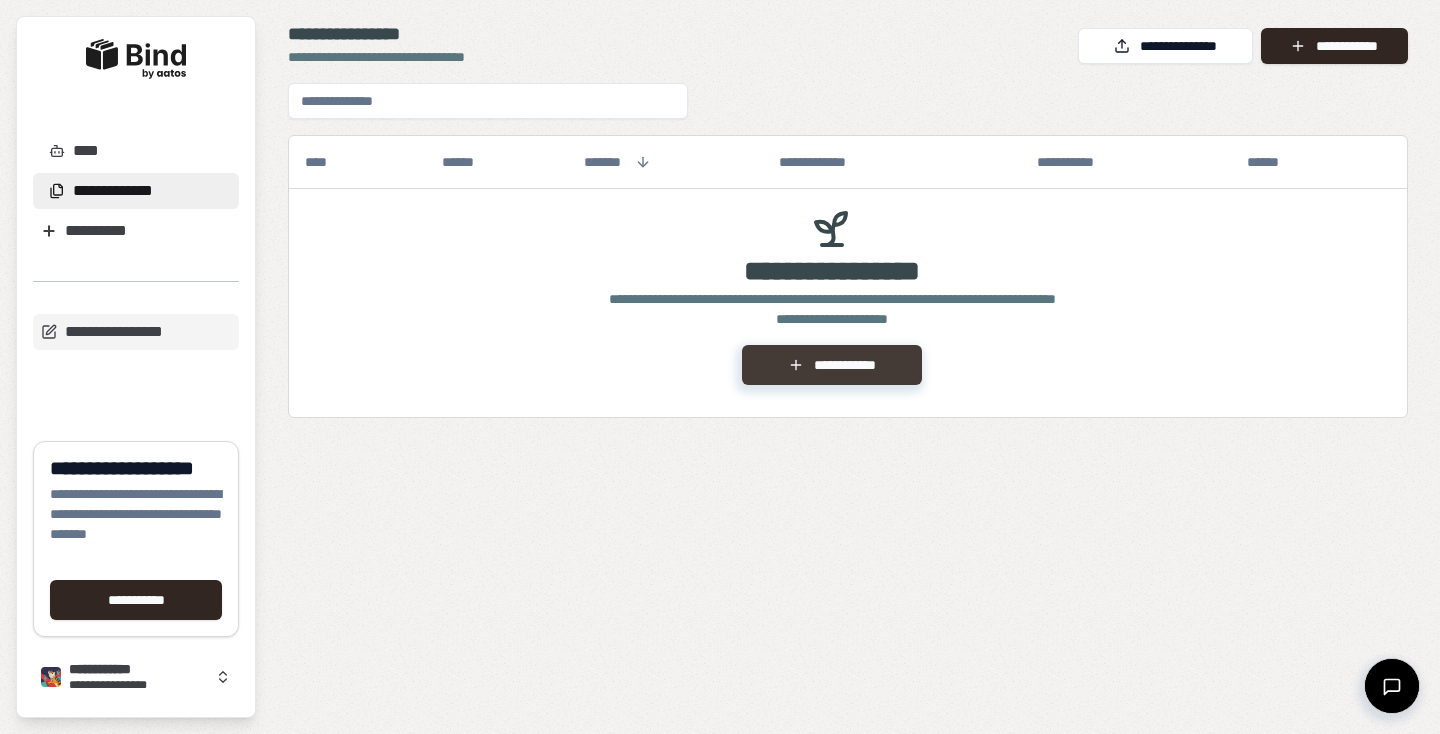 click on "**********" at bounding box center (831, 365) 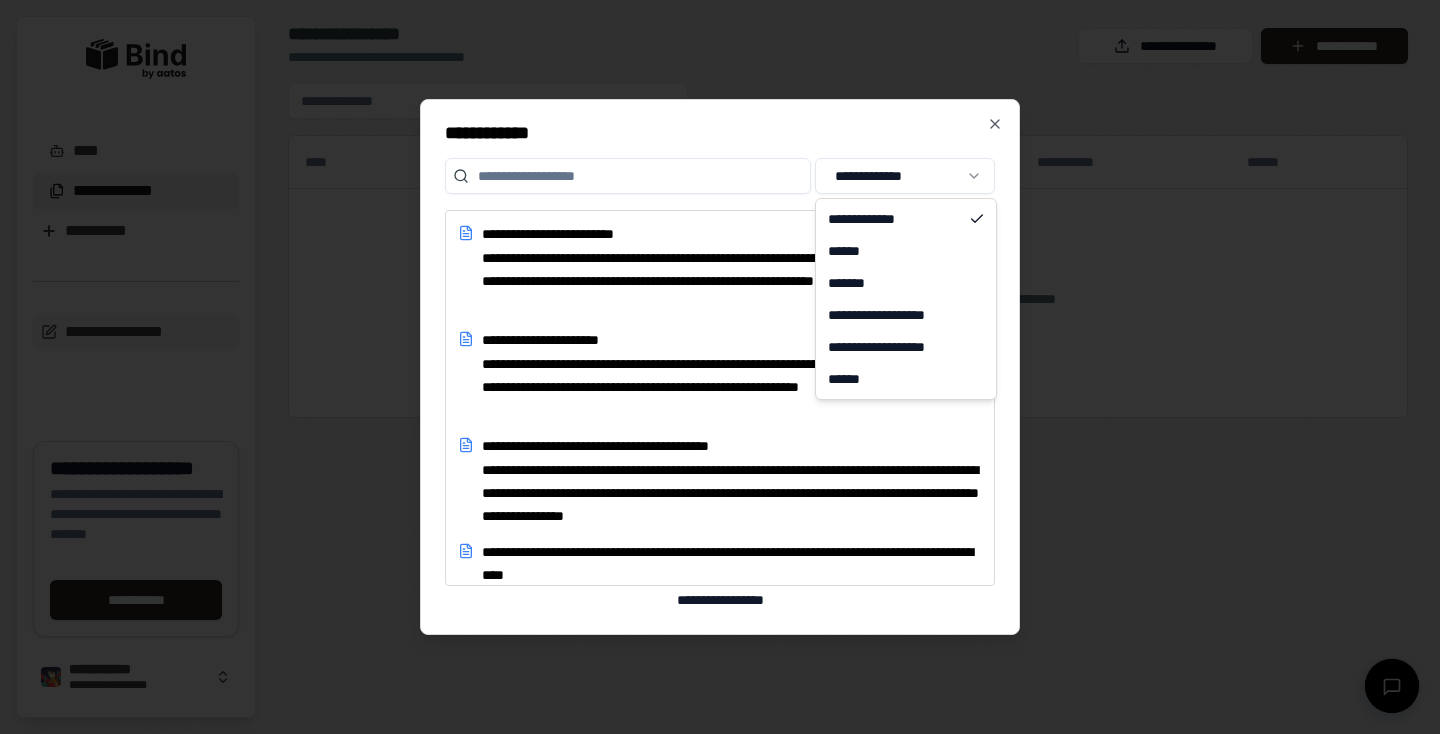 click on "[FIRST] [LAST] [STREET] [CITY], [STATE] [ZIP] [COUNTRY] [PHONE] [EMAIL] [SSN] [DLN] [CC] [DOB] [AGE] [TIME]" at bounding box center (720, 367) 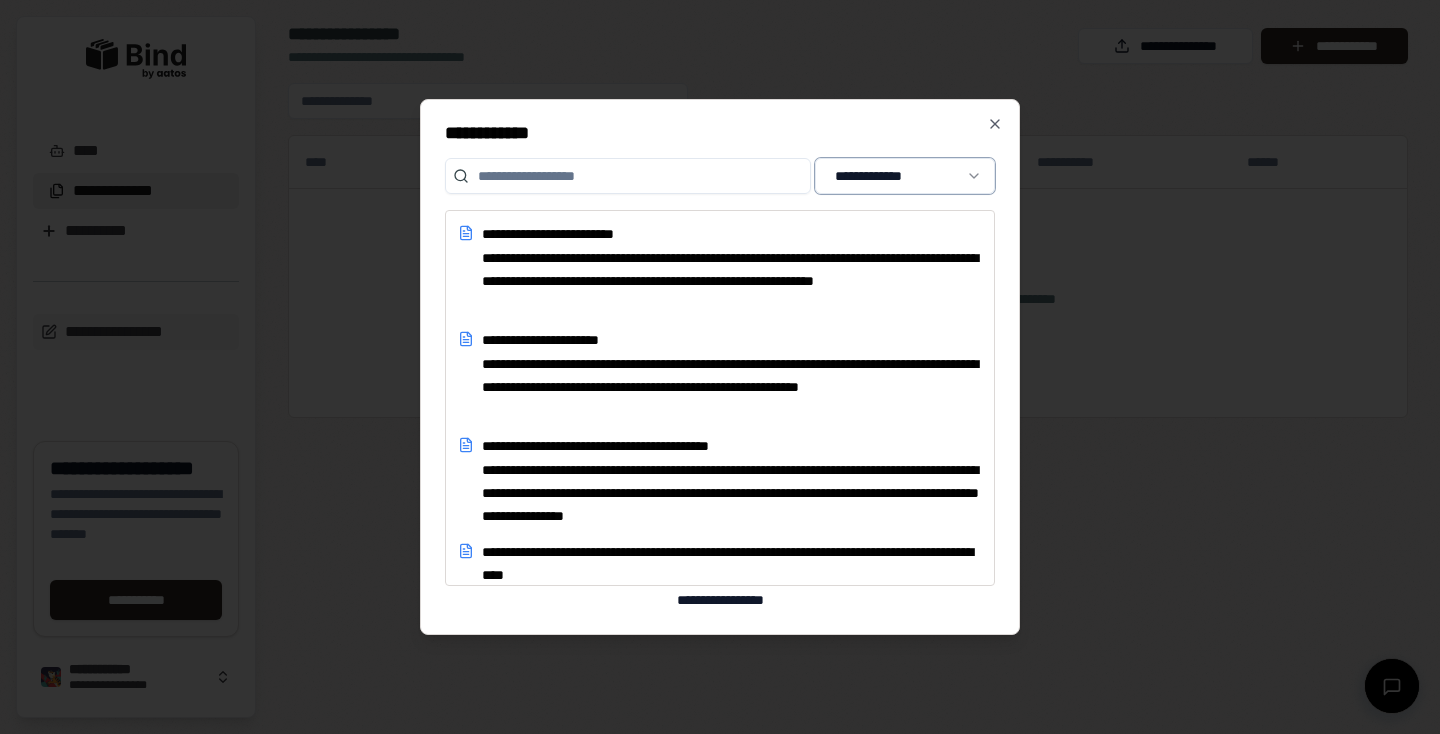 click at bounding box center [720, 367] 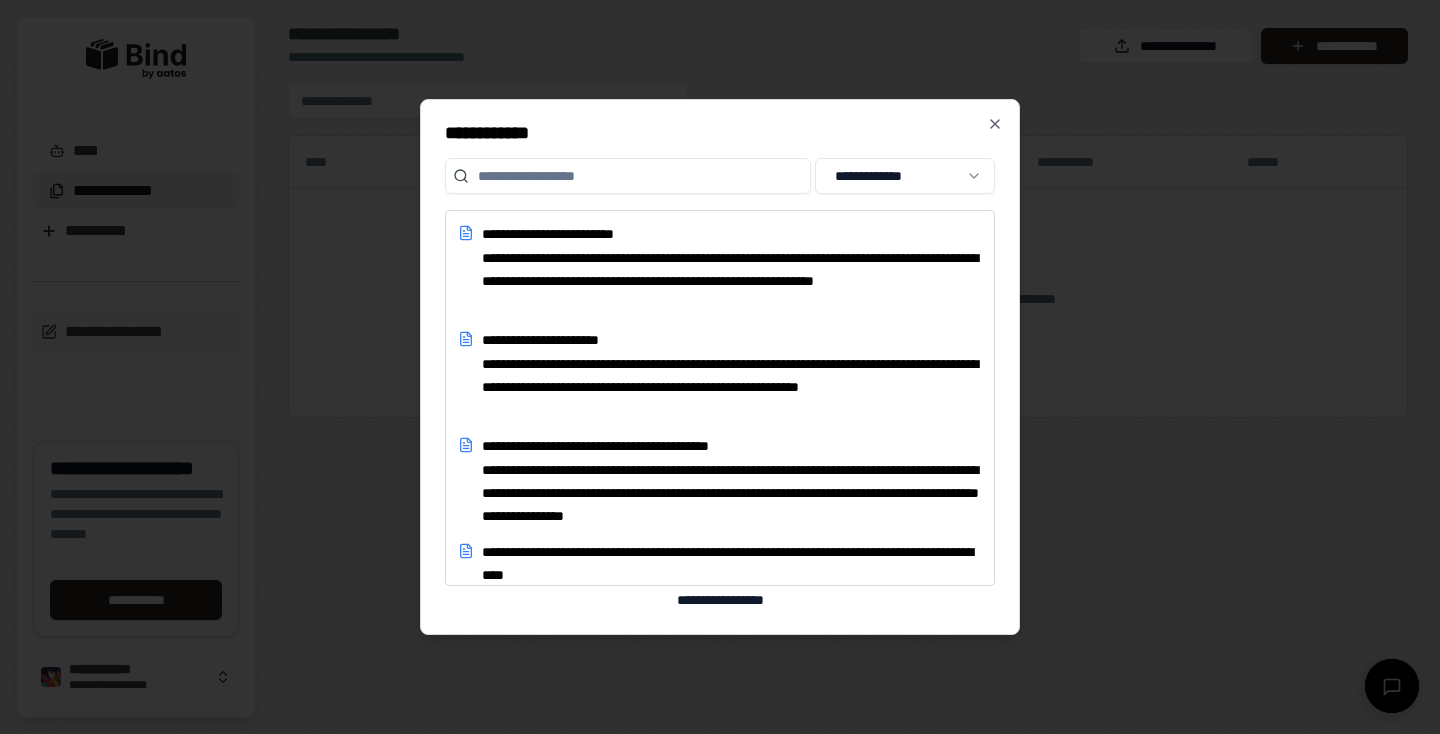 drag, startPoint x: 1025, startPoint y: 134, endPoint x: 1007, endPoint y: 133, distance: 18.027756 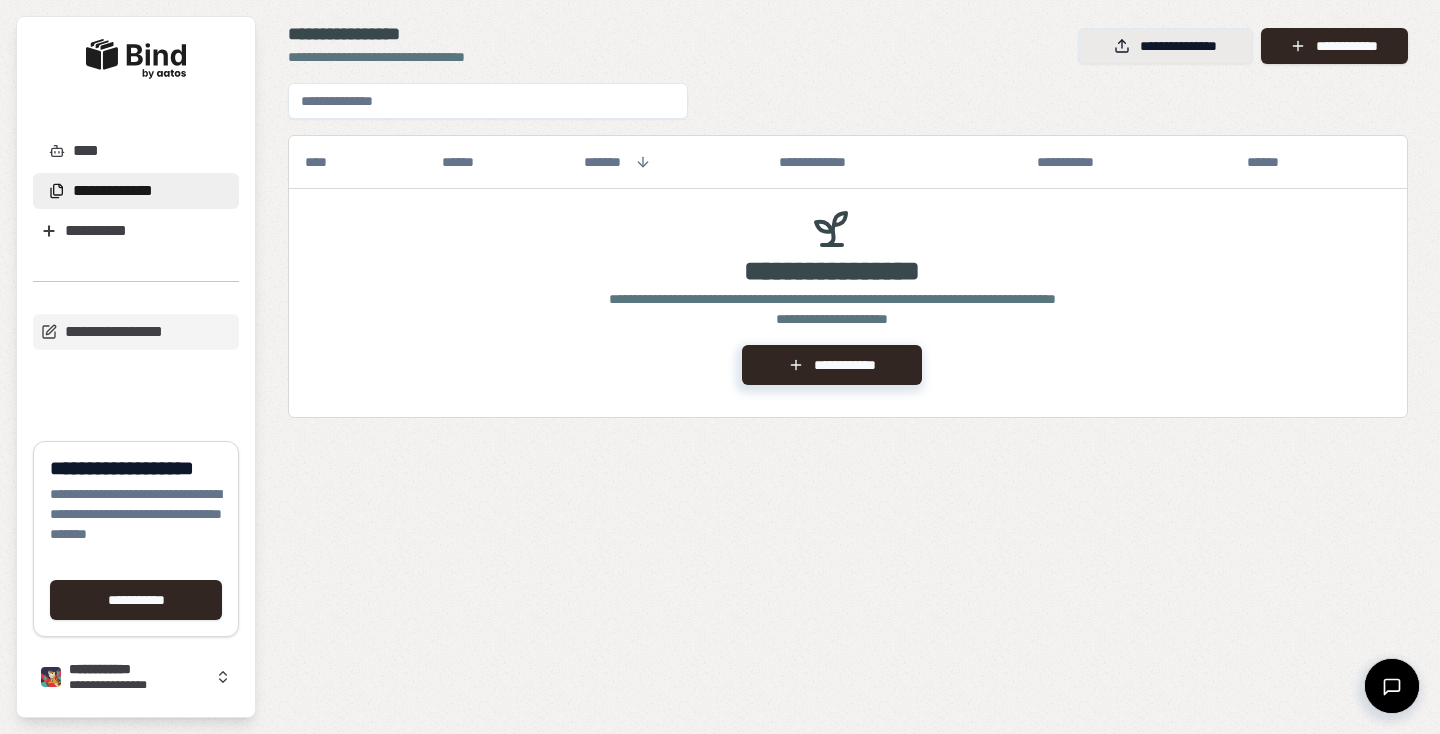 click on "**********" at bounding box center (1165, 46) 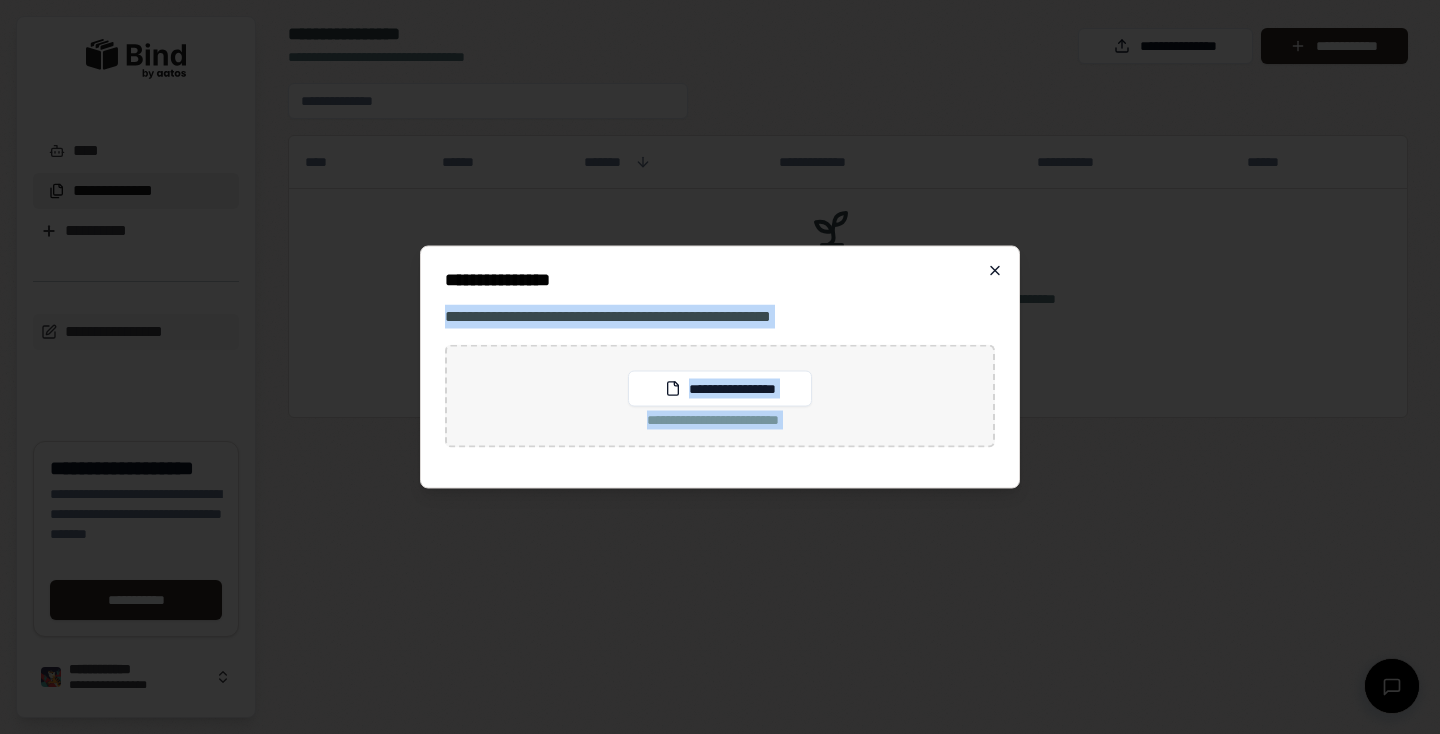 click on "**********" at bounding box center (720, 367) 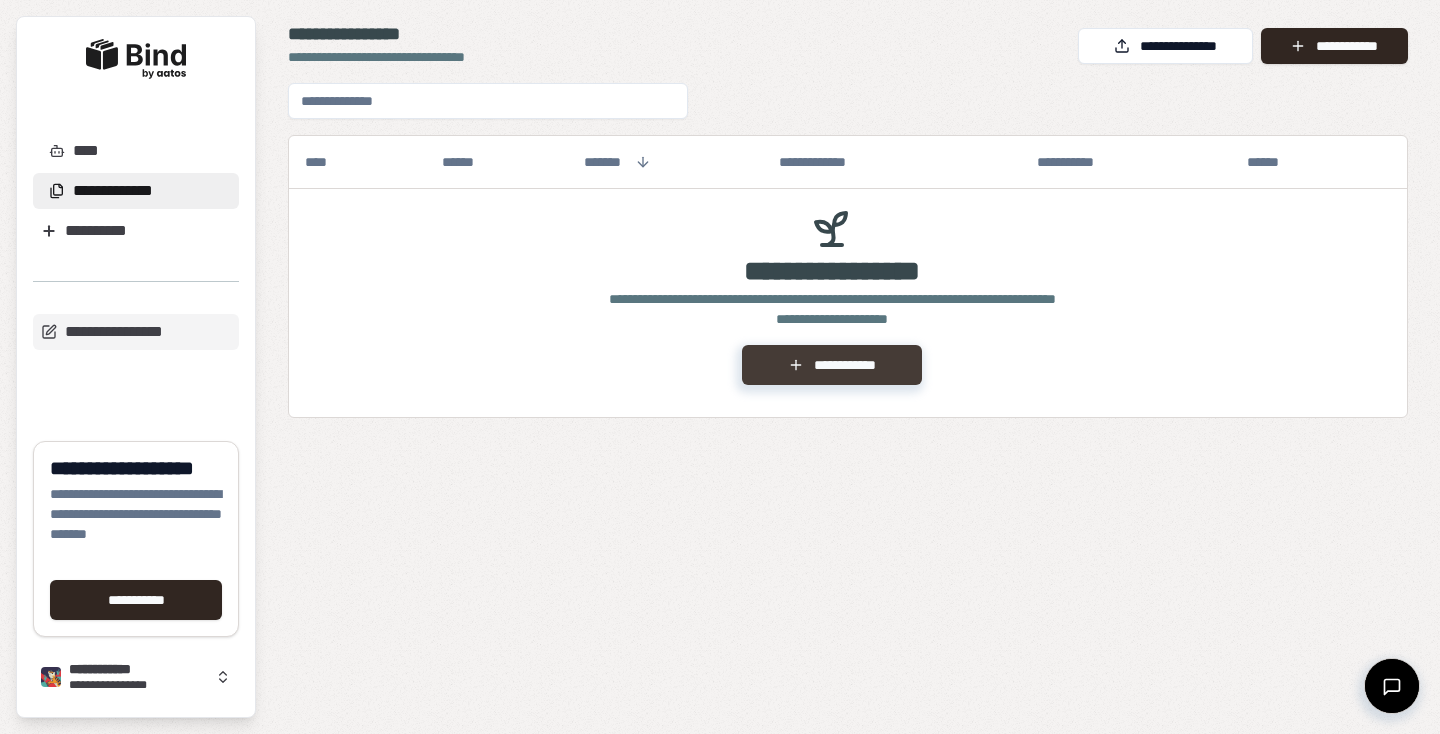 click on "**********" at bounding box center (831, 365) 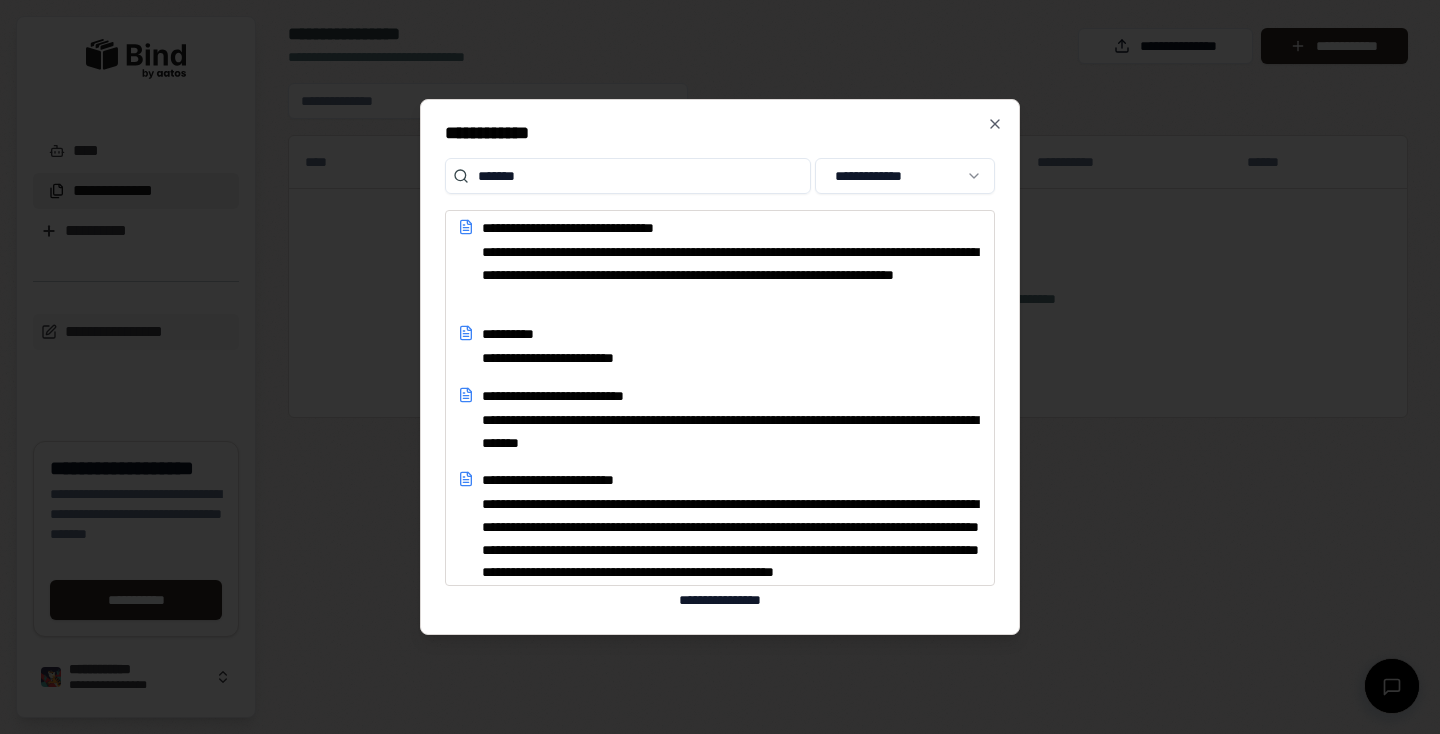 scroll, scrollTop: 4992, scrollLeft: 0, axis: vertical 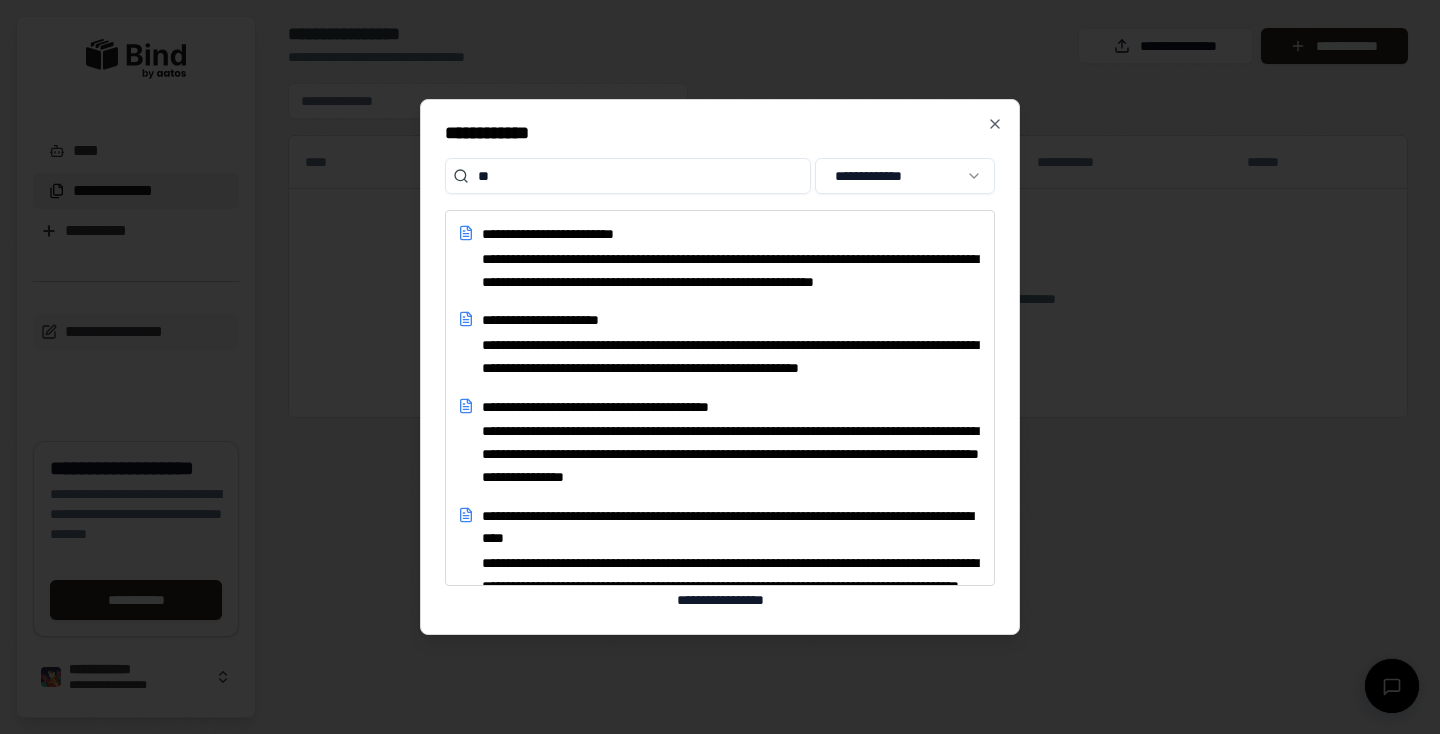 type on "*" 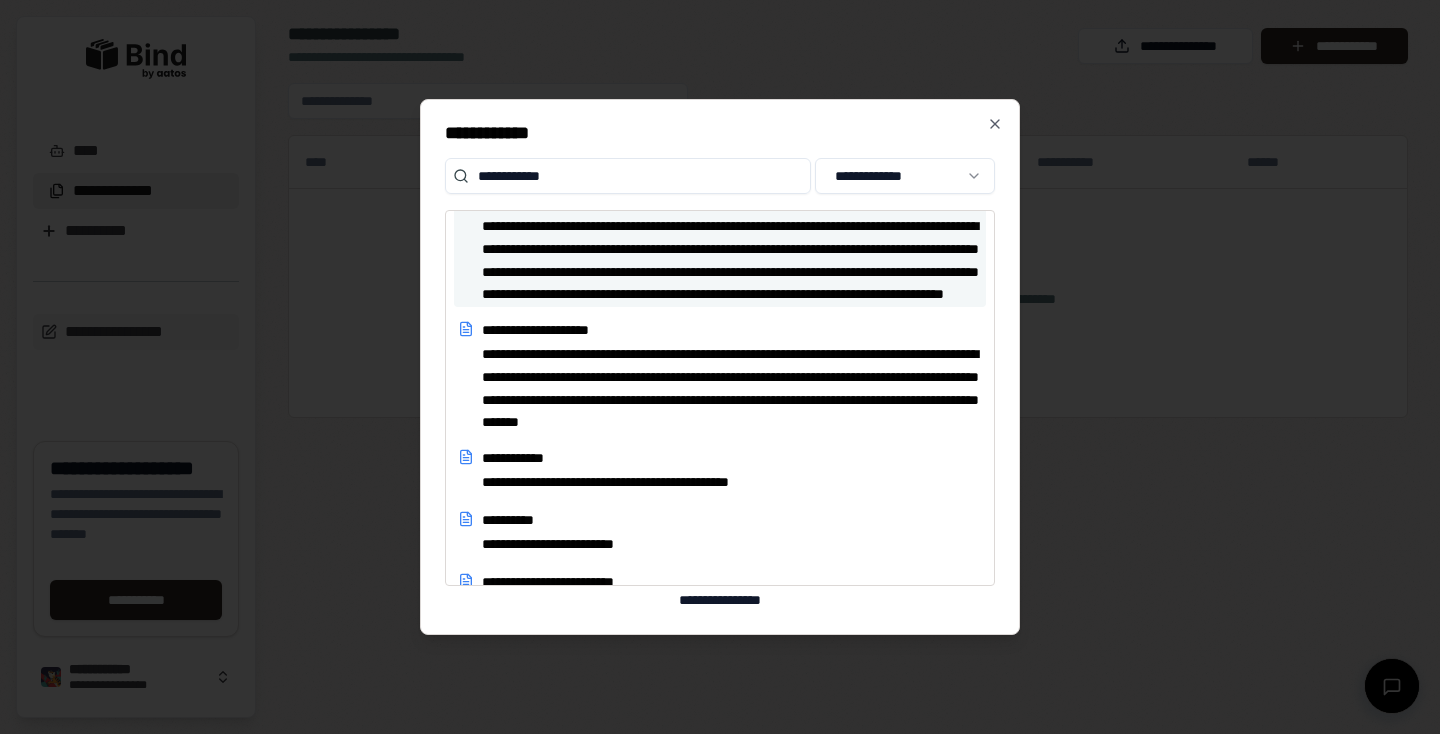 scroll, scrollTop: 1297, scrollLeft: 0, axis: vertical 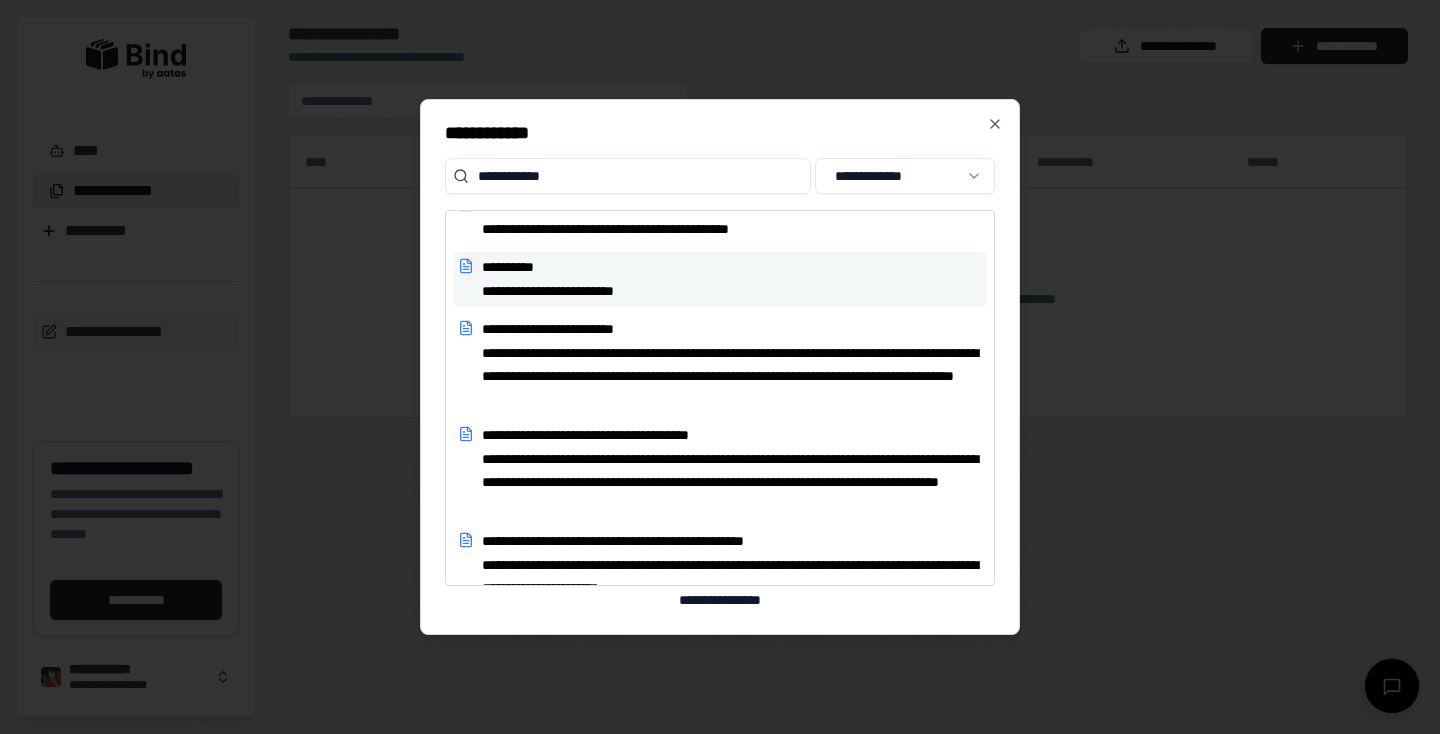 type on "**********" 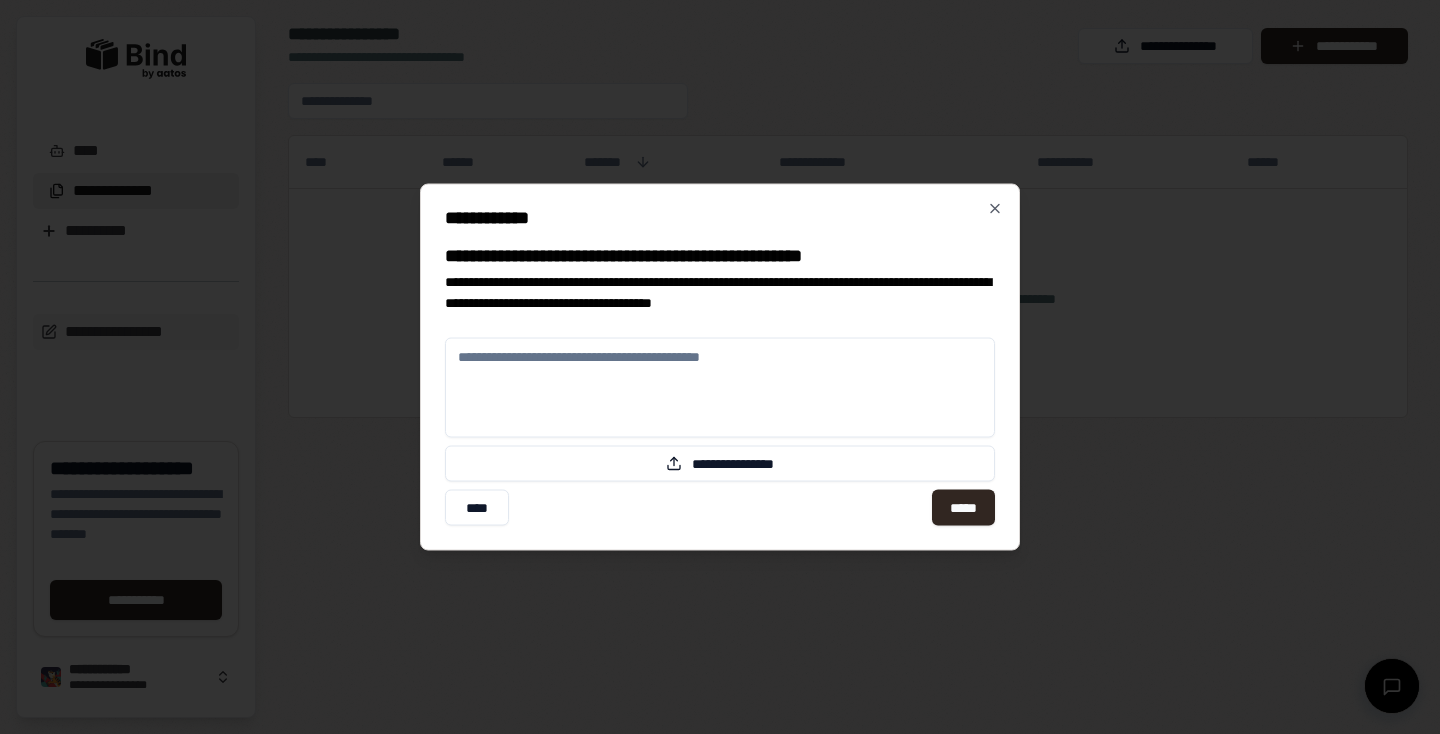 click at bounding box center [720, 388] 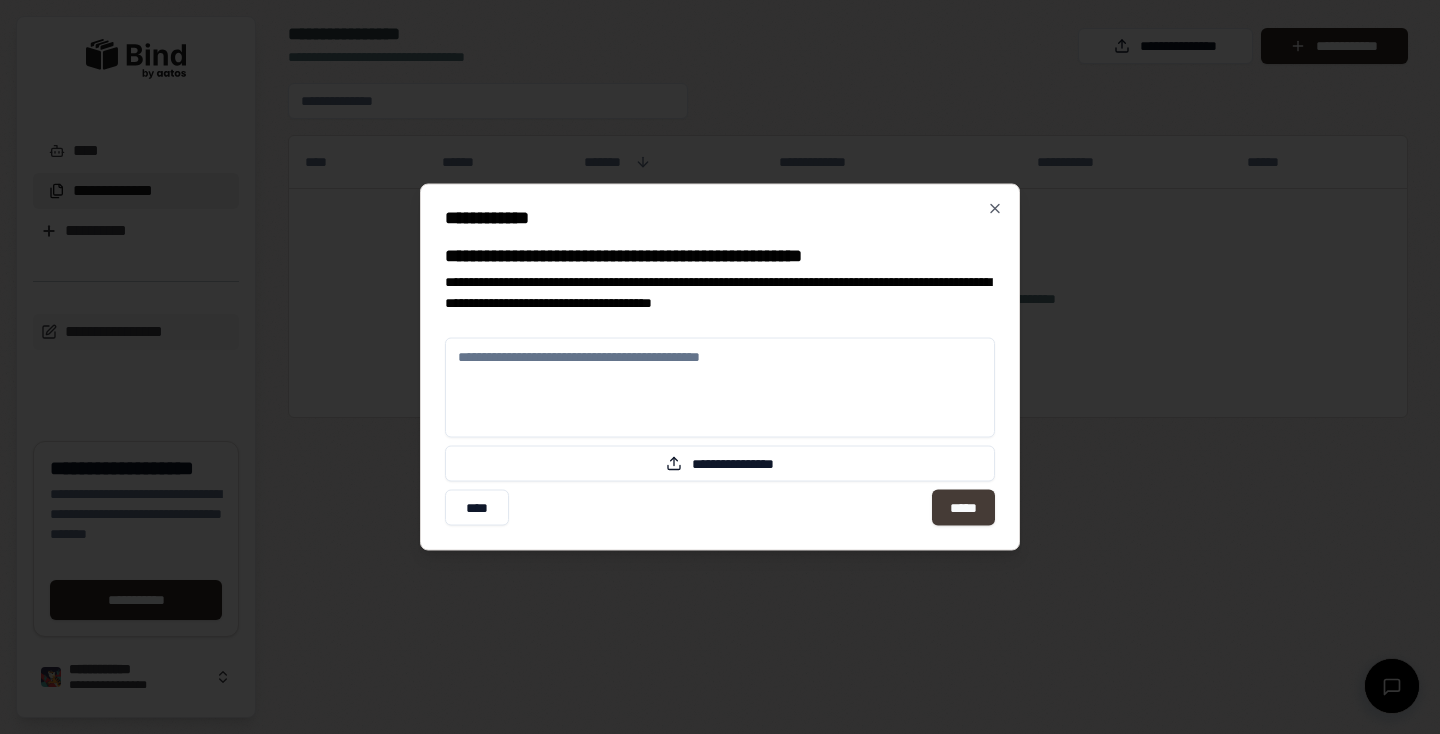click on "*****" at bounding box center [963, 508] 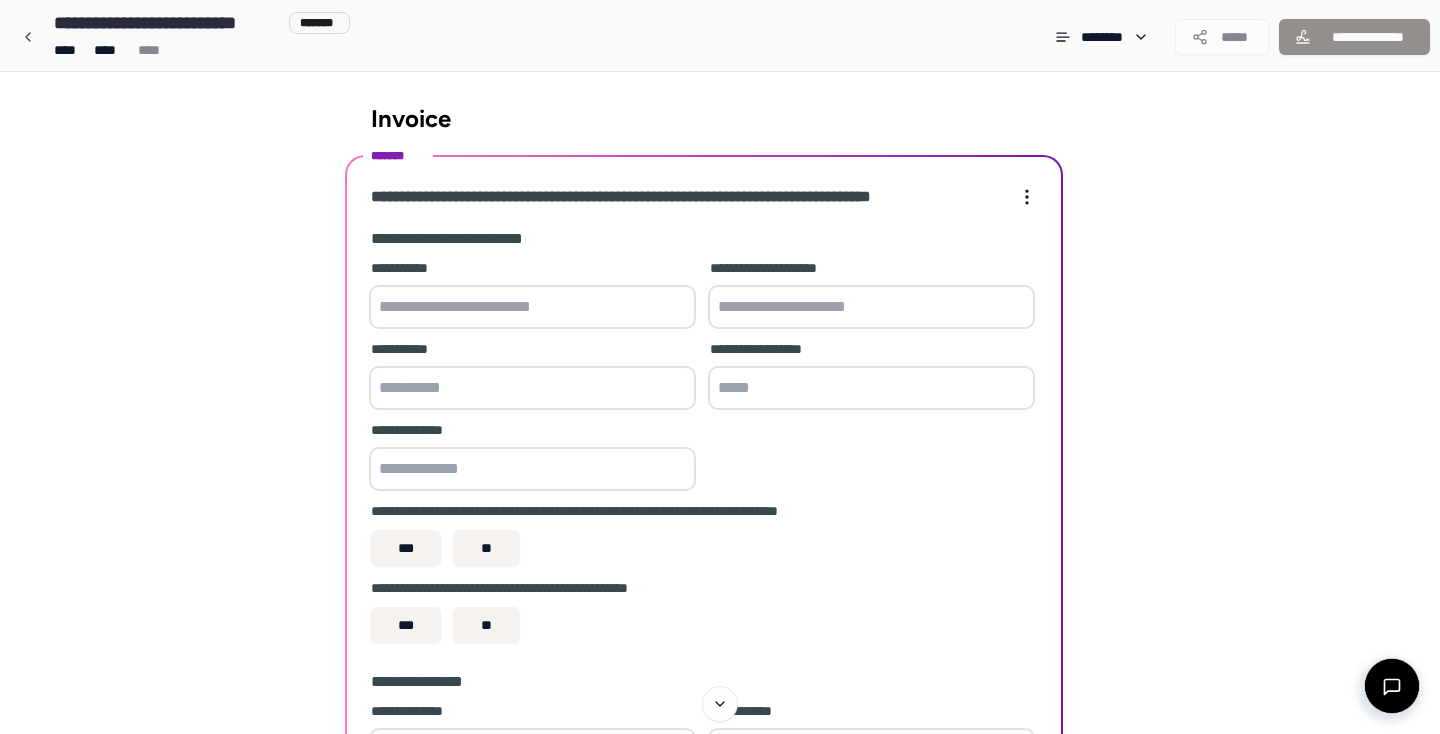 scroll, scrollTop: 0, scrollLeft: 0, axis: both 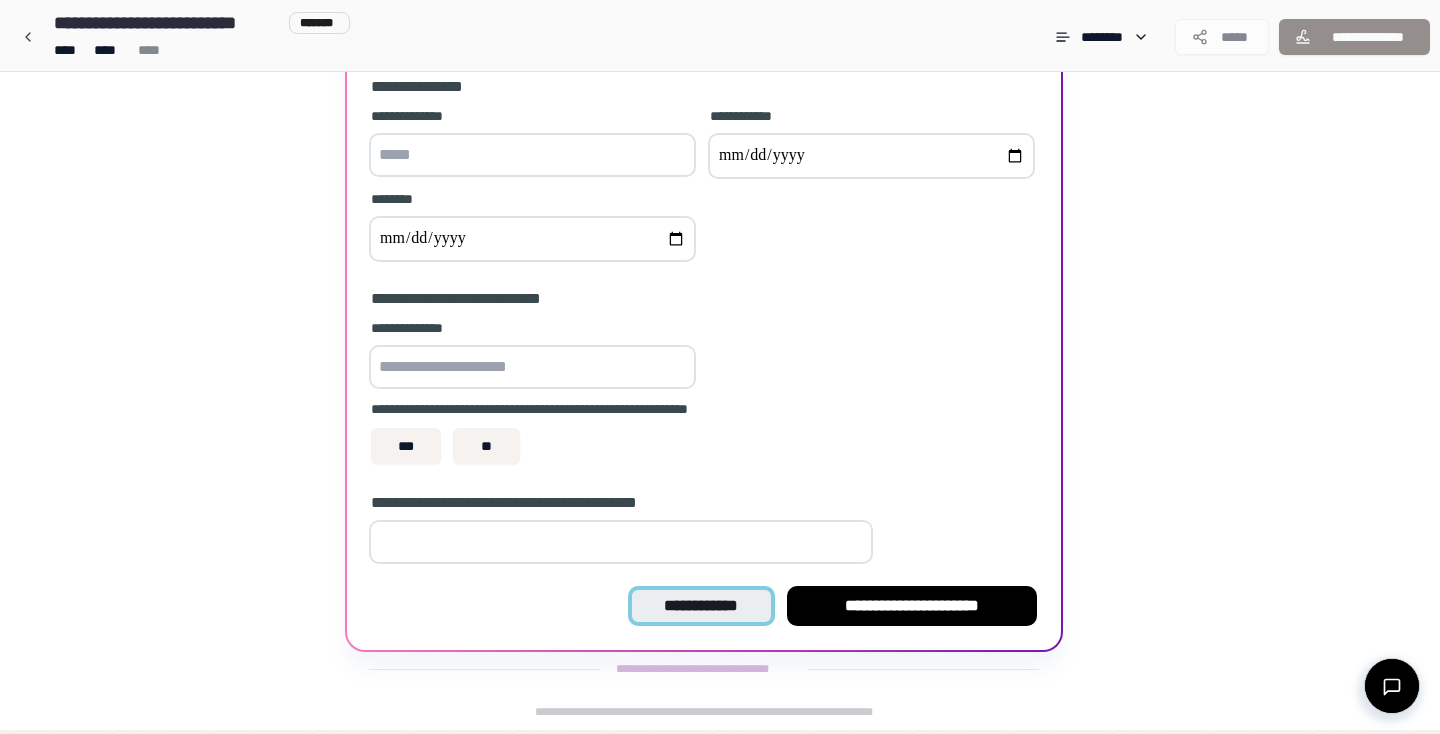 click on "**********" at bounding box center (701, 606) 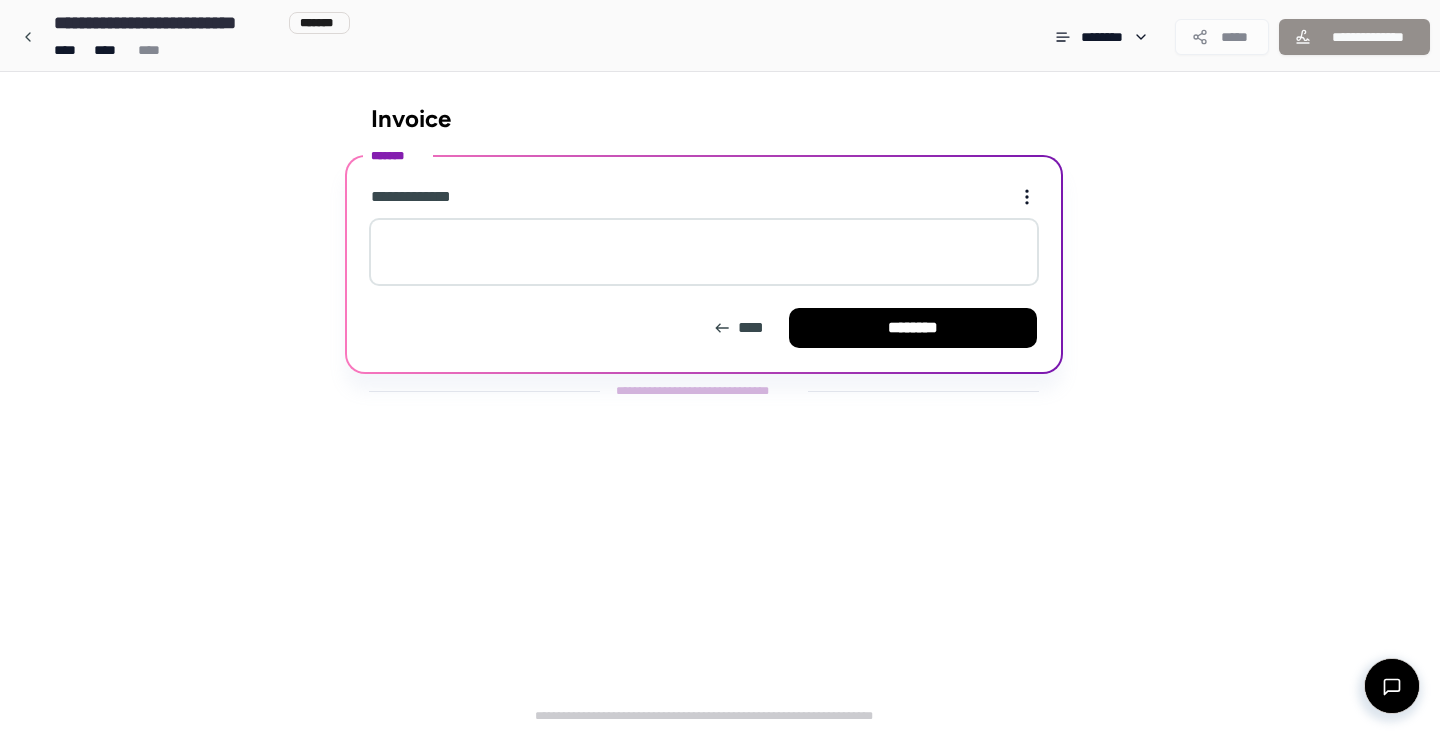 scroll, scrollTop: 0, scrollLeft: 0, axis: both 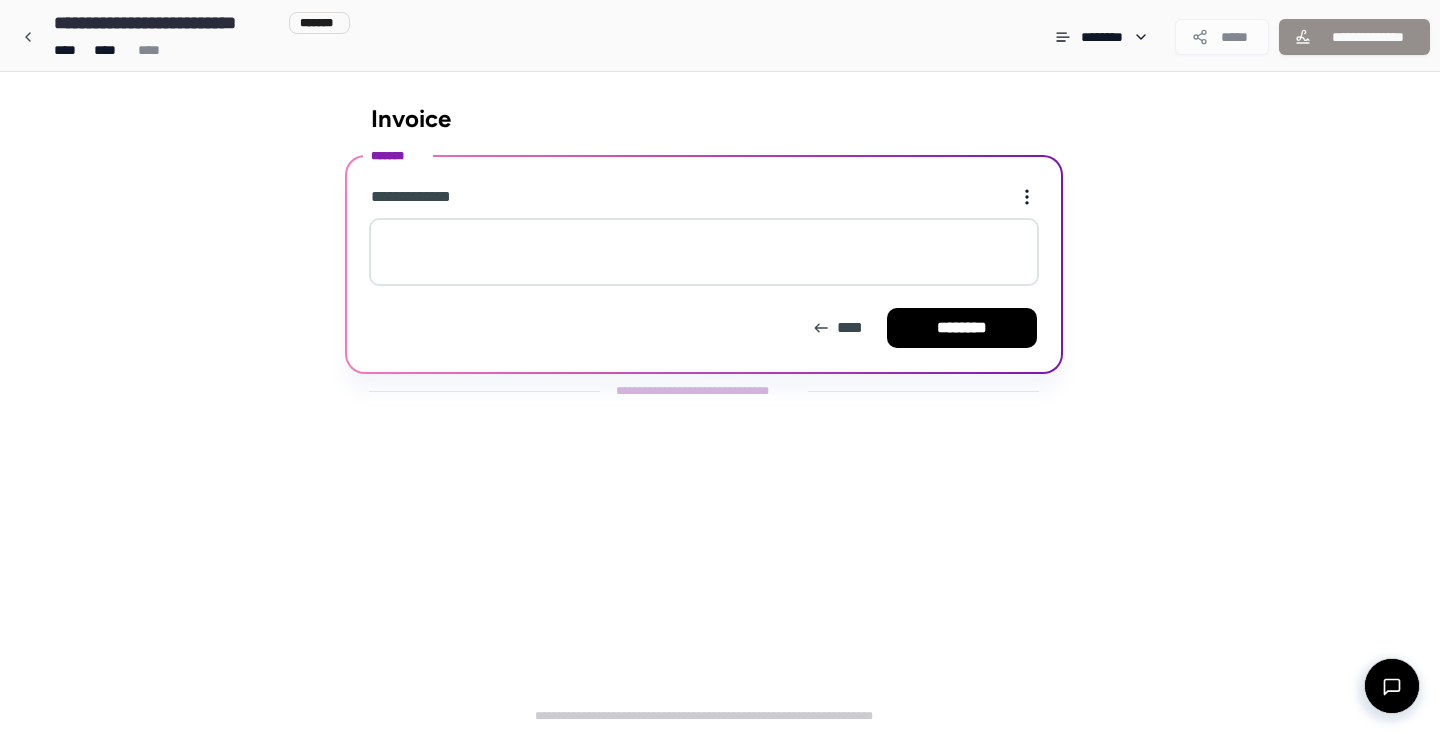 click at bounding box center (704, 252) 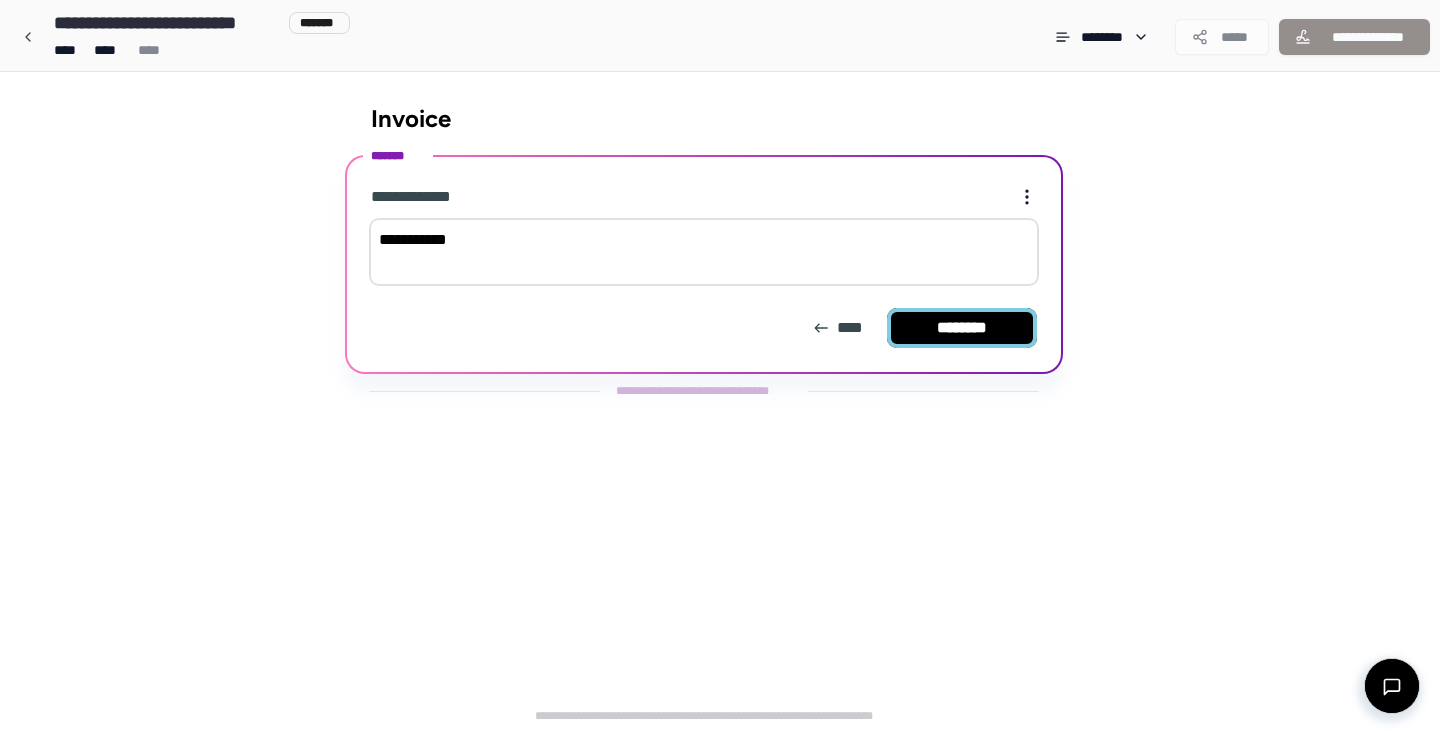 type on "**********" 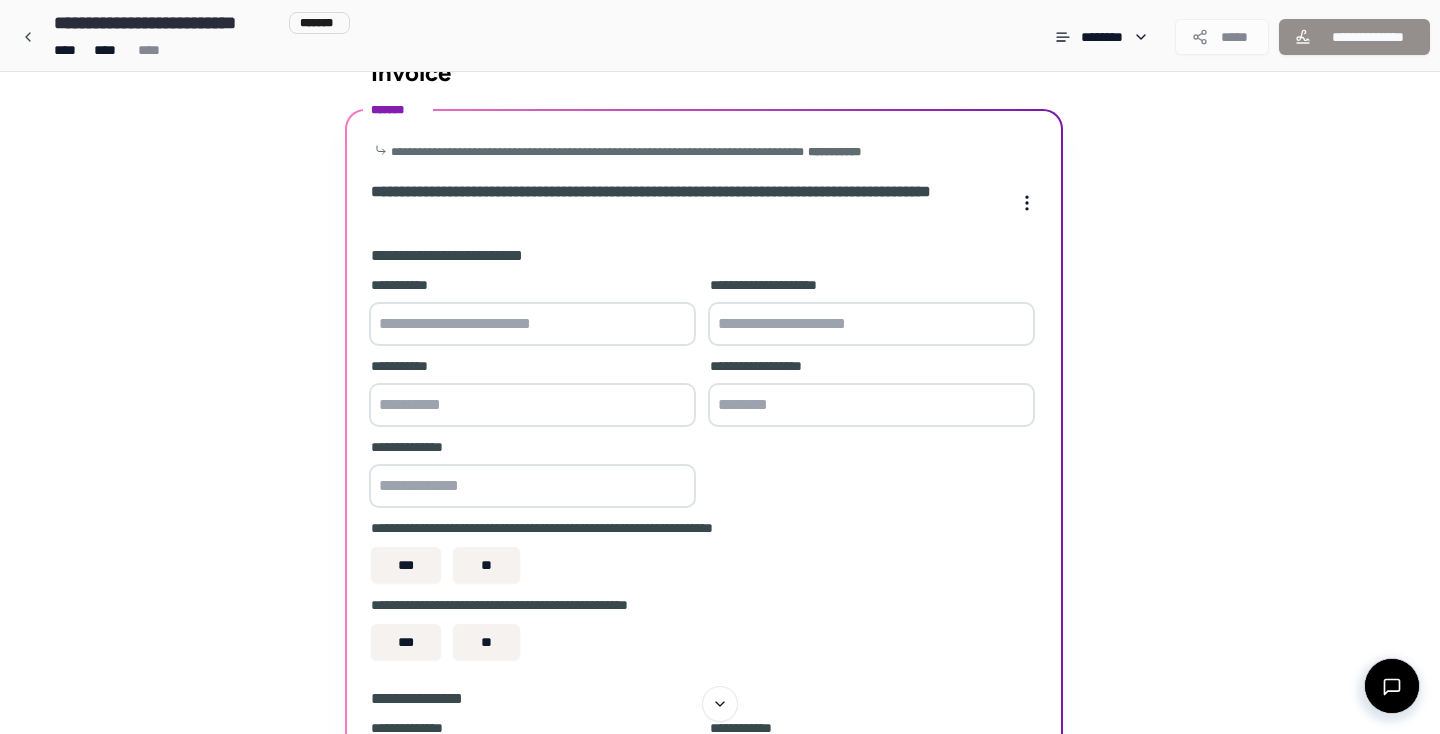 scroll, scrollTop: 49, scrollLeft: 0, axis: vertical 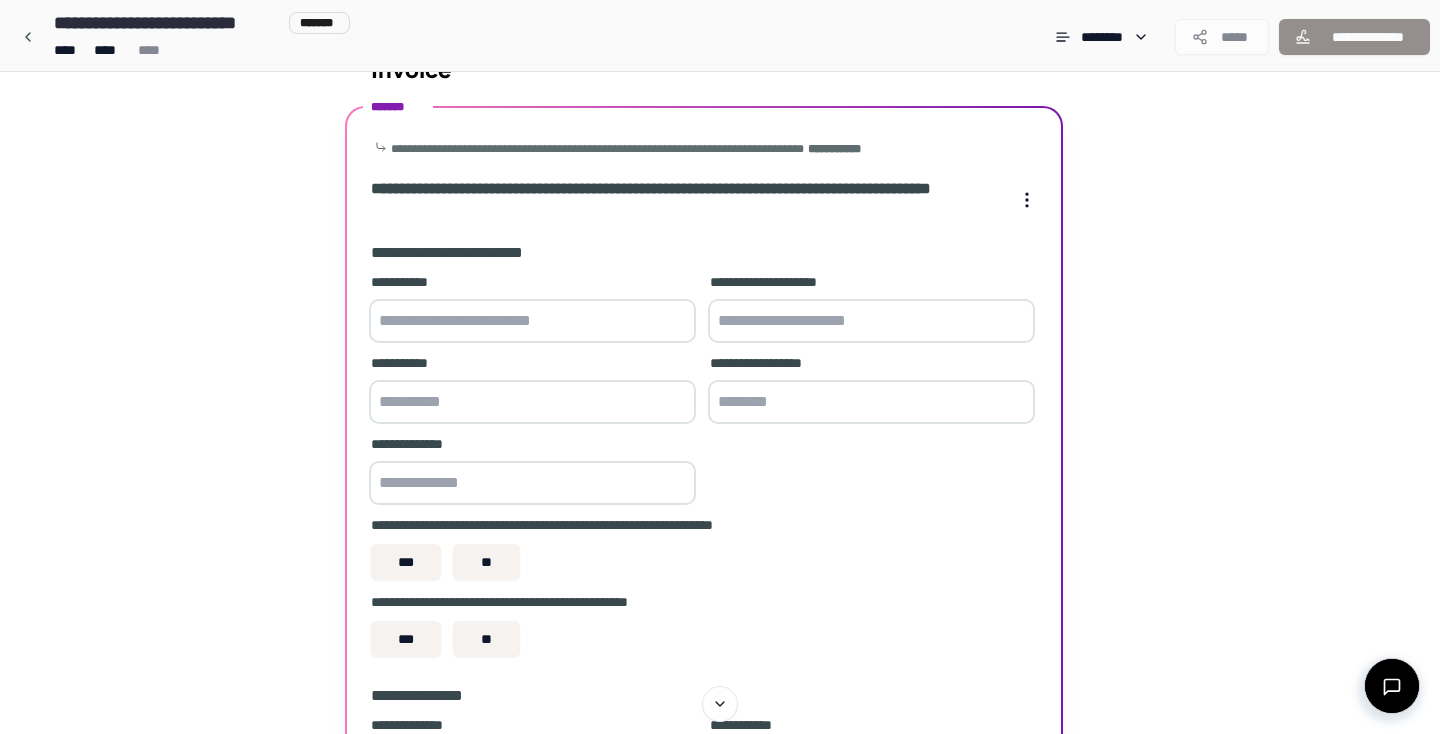 click on "**********" at bounding box center (871, 310) 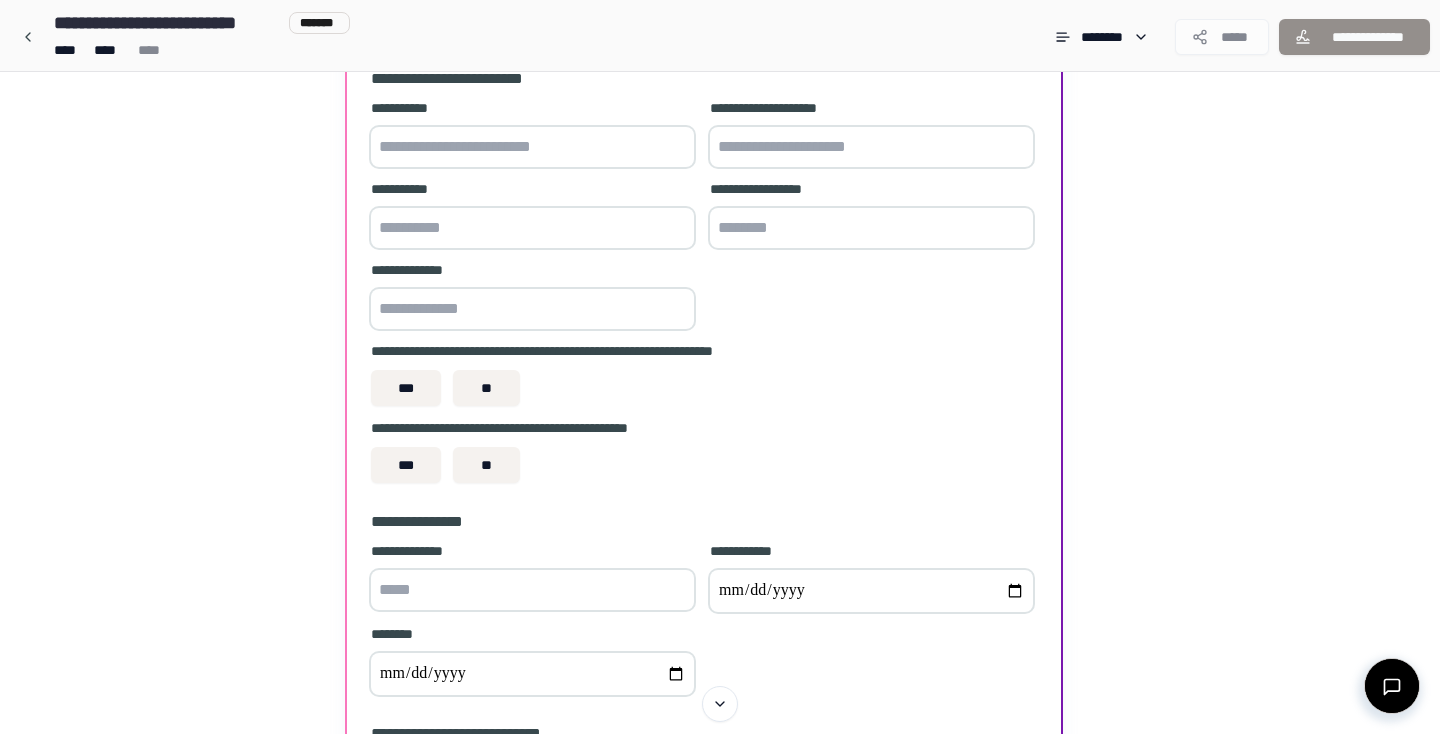 scroll, scrollTop: 228, scrollLeft: 0, axis: vertical 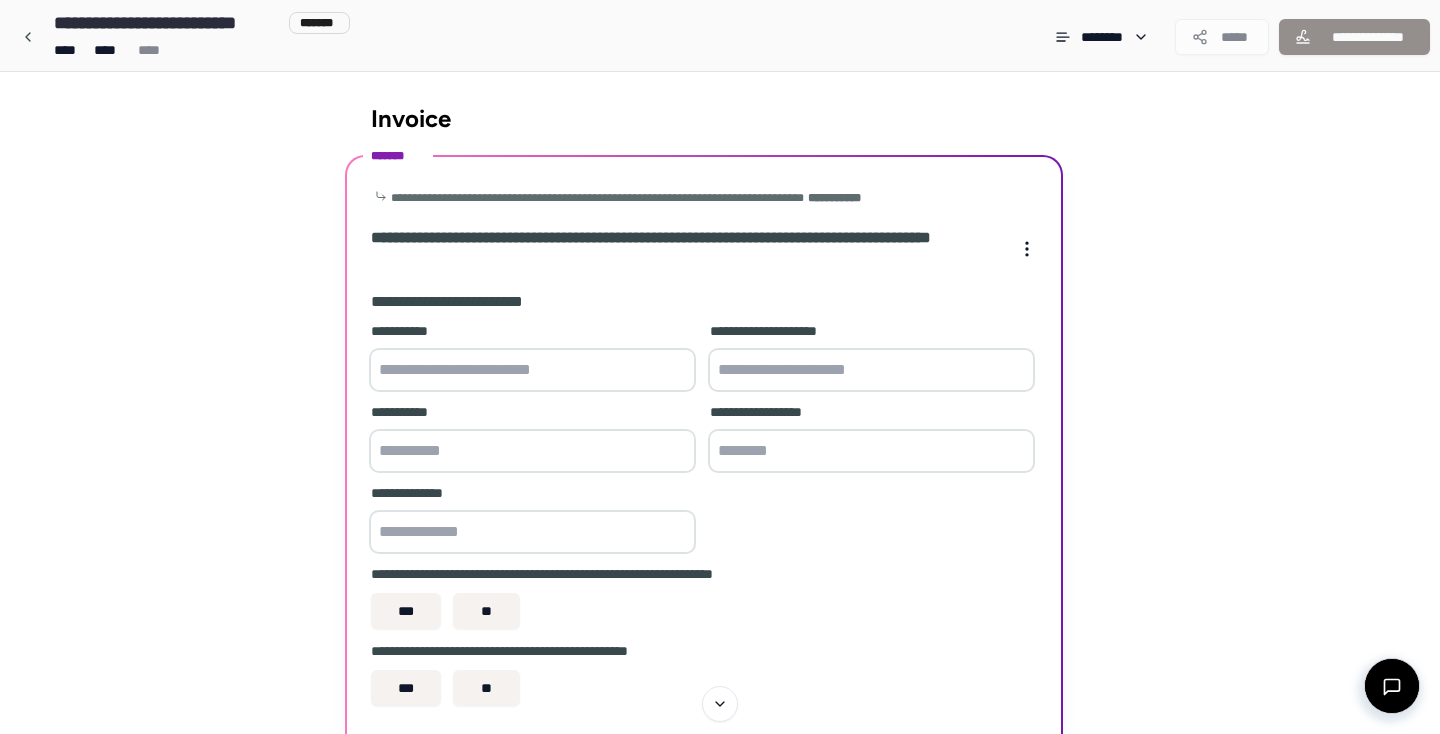 click at bounding box center (532, 370) 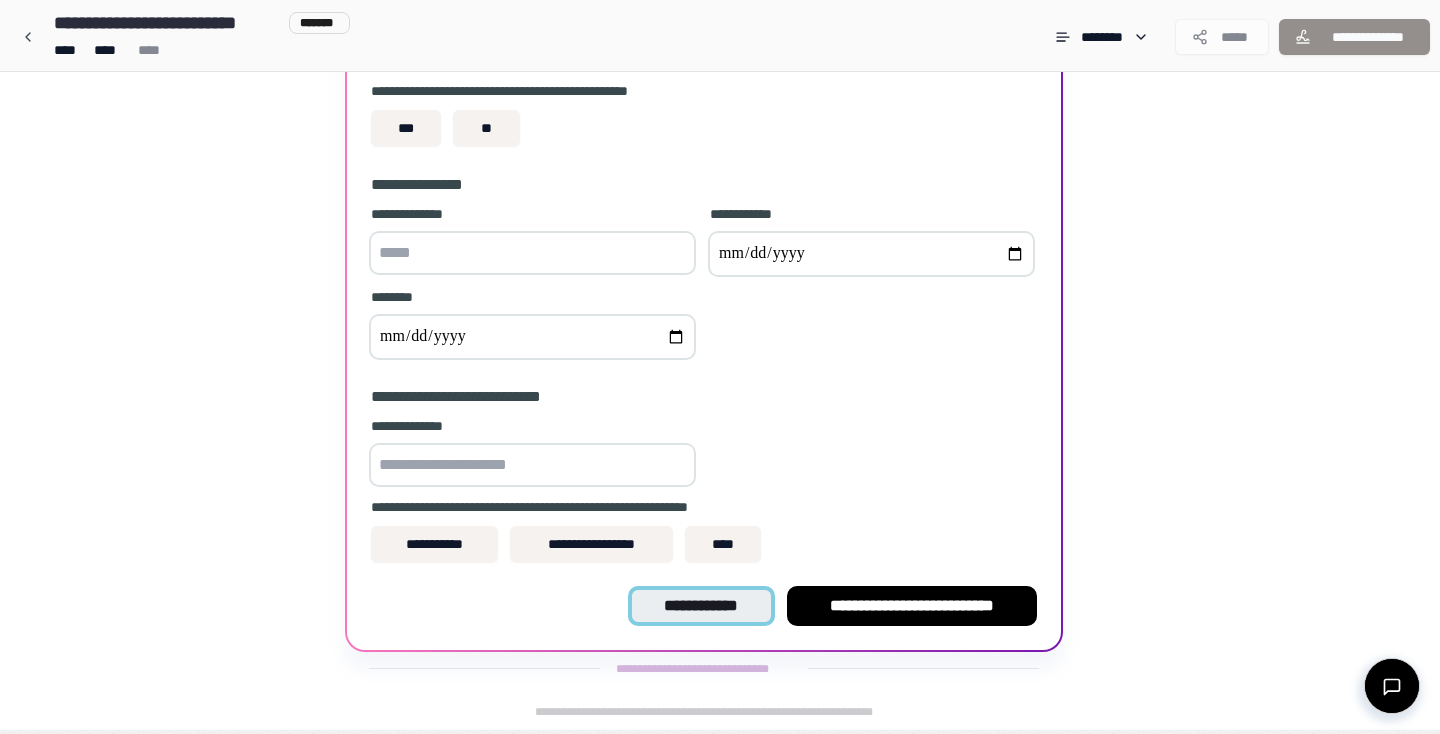 scroll, scrollTop: 752, scrollLeft: 0, axis: vertical 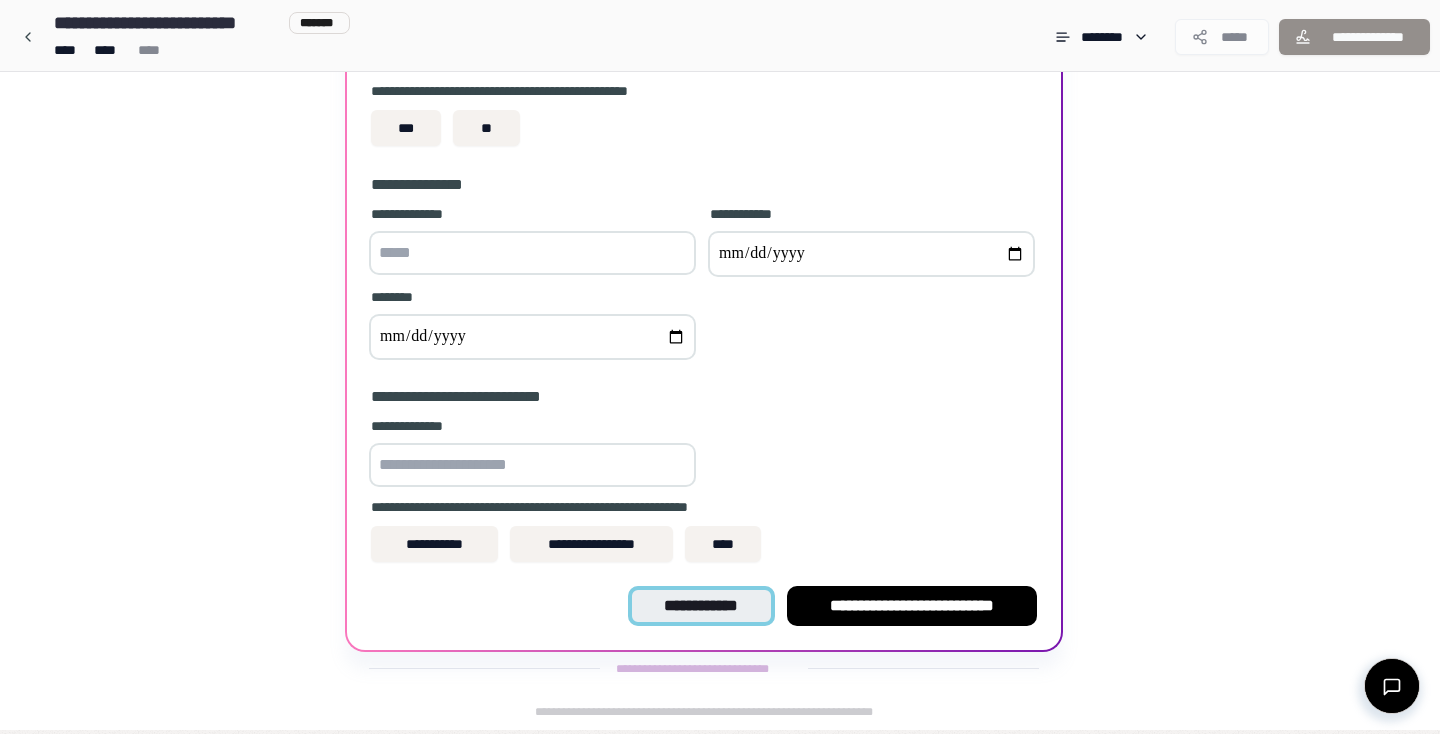 click on "**********" at bounding box center [701, 606] 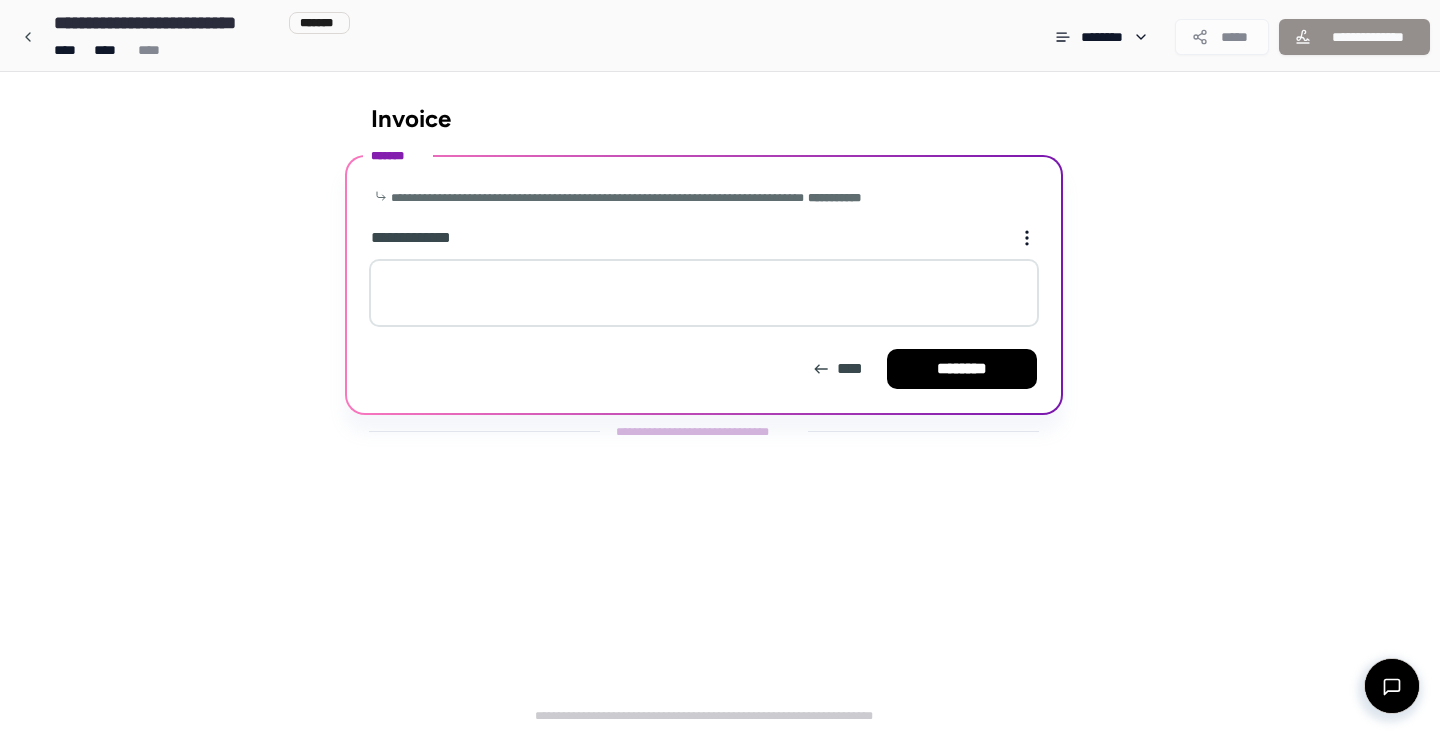 click on "**********" at bounding box center (704, 308) 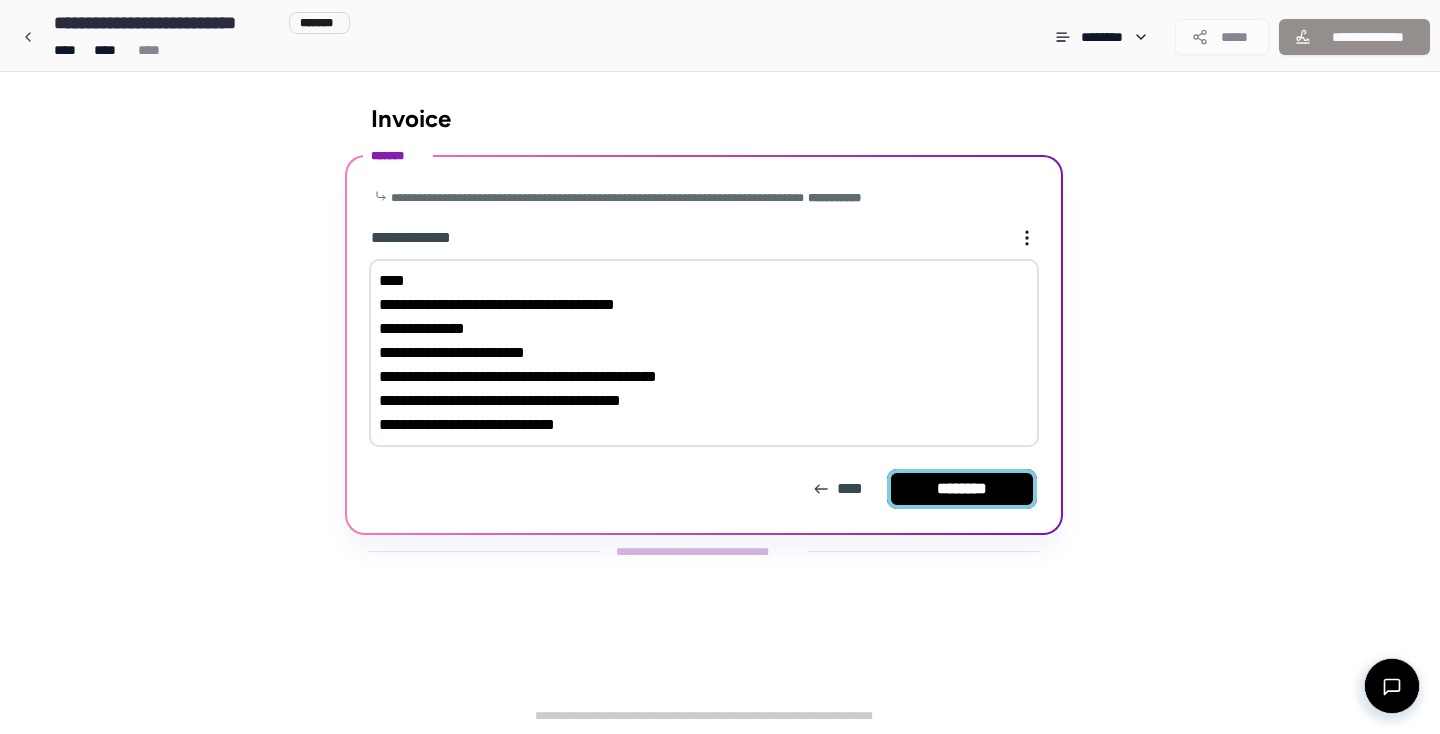type on "[FIRST] [LAST] [STREET] [CITY], [STATE] [ZIP] [COUNTRY] [PHONE] [EMAIL] [SSN] [DLN] [CC] [DOB] [AGE] [TIME]" 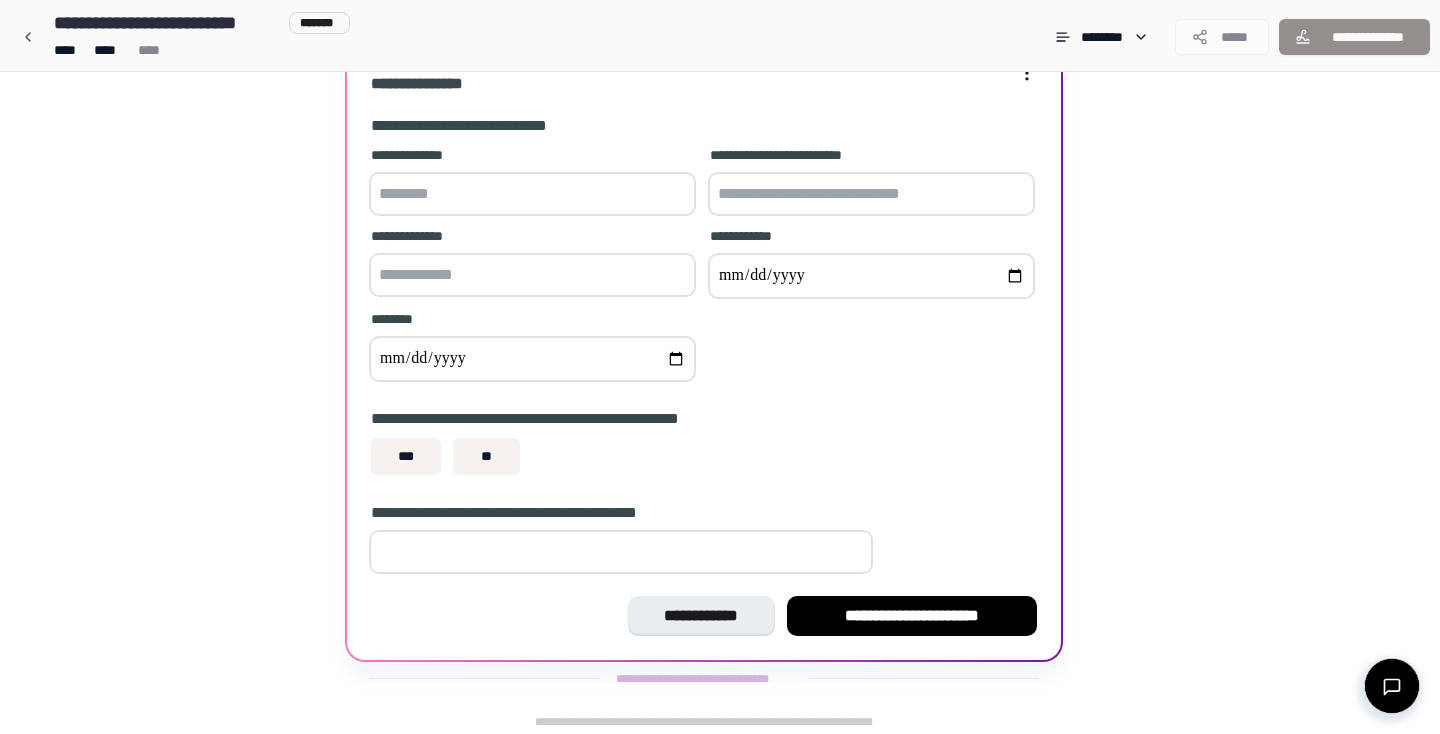 scroll, scrollTop: 233, scrollLeft: 0, axis: vertical 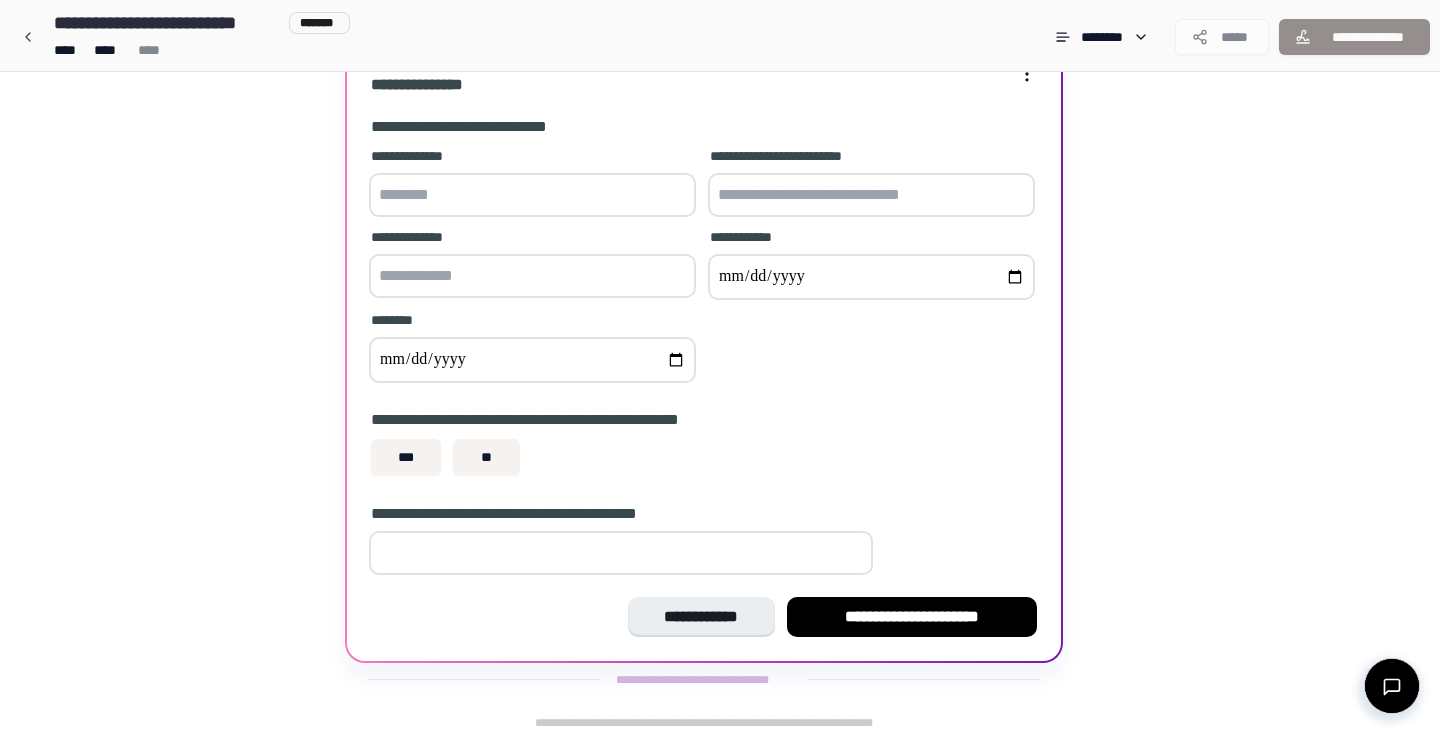 click on "[FIRST] [LAST] [STREET] [CITY], [STATE] [ZIP] [COUNTRY] [PHONE] [EMAIL] [SSN] [DLN] [CC] [DOB] [AGE] [TIME]" at bounding box center [704, 292] 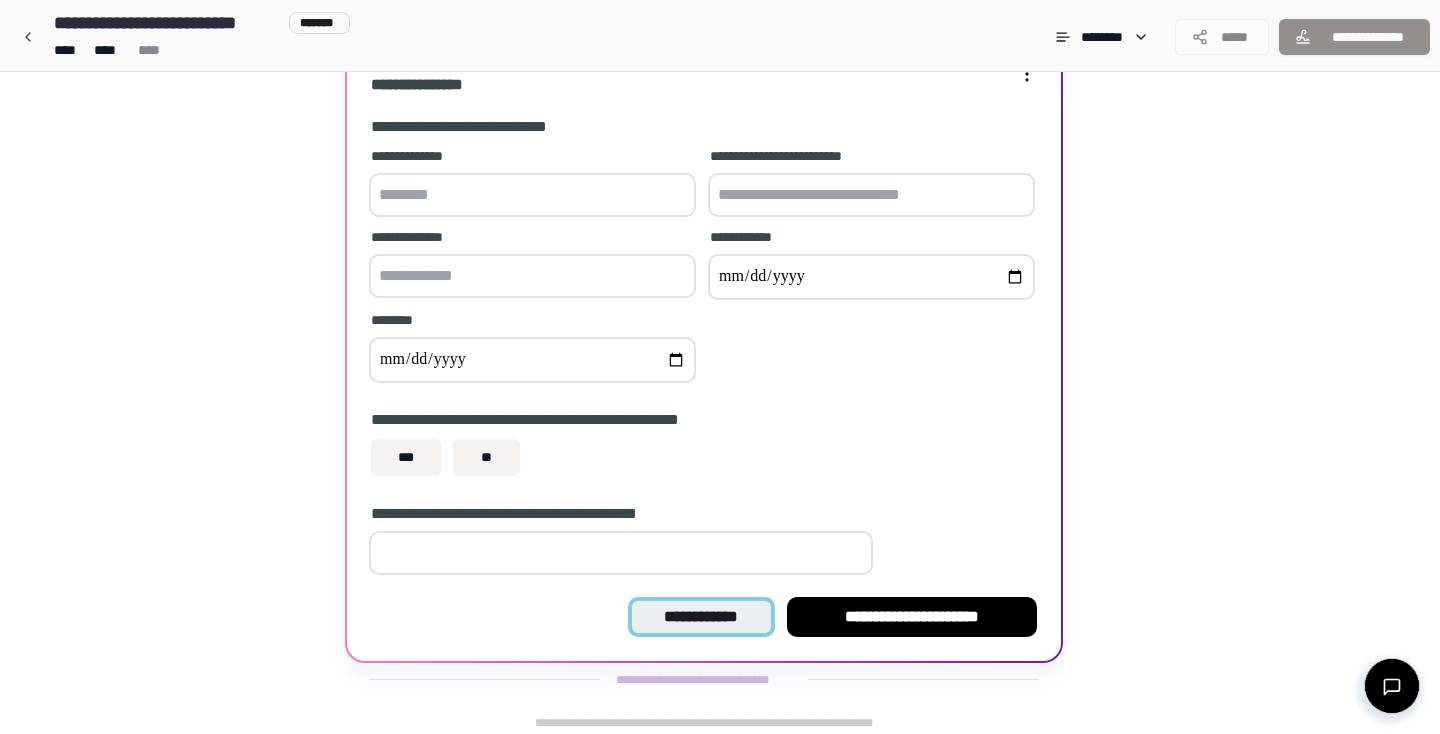 click on "**********" at bounding box center (701, 617) 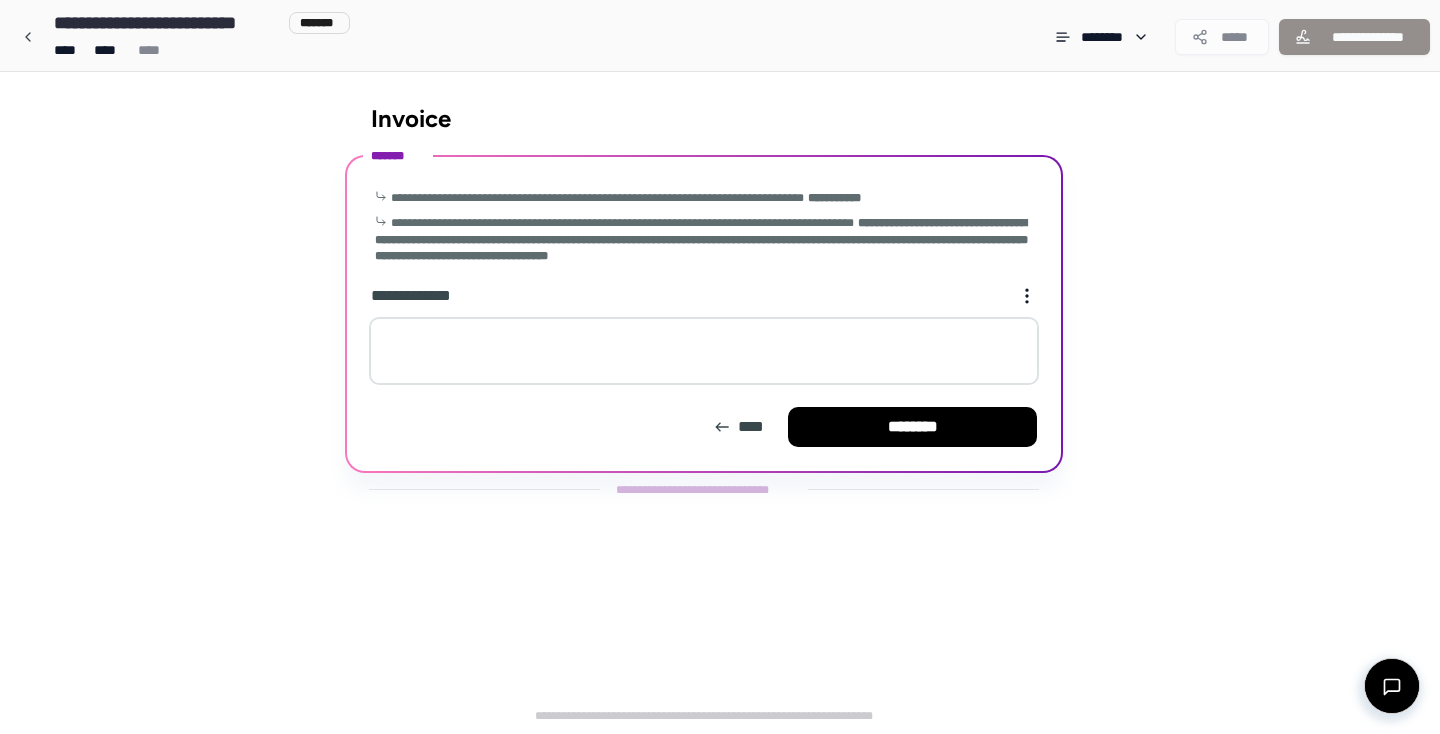 scroll, scrollTop: 0, scrollLeft: 0, axis: both 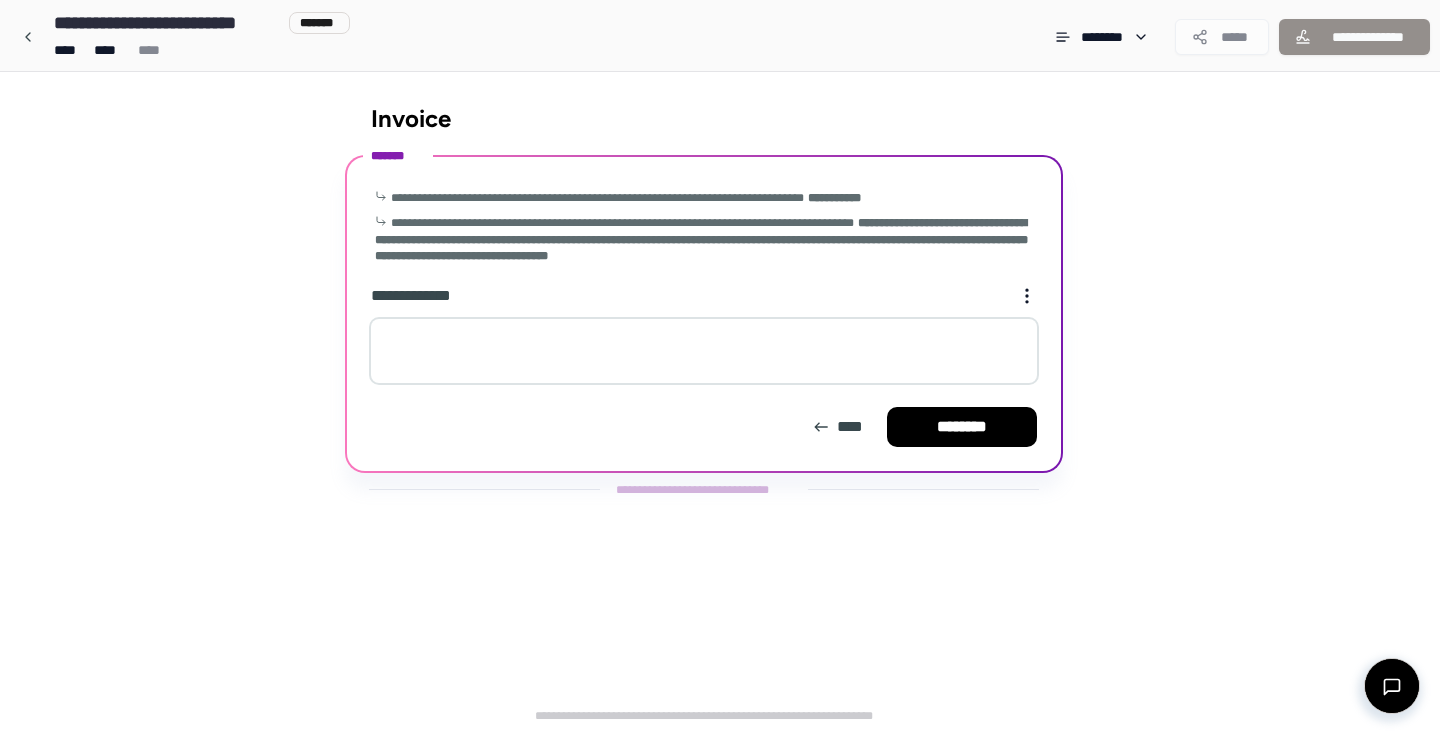 click at bounding box center [704, 351] 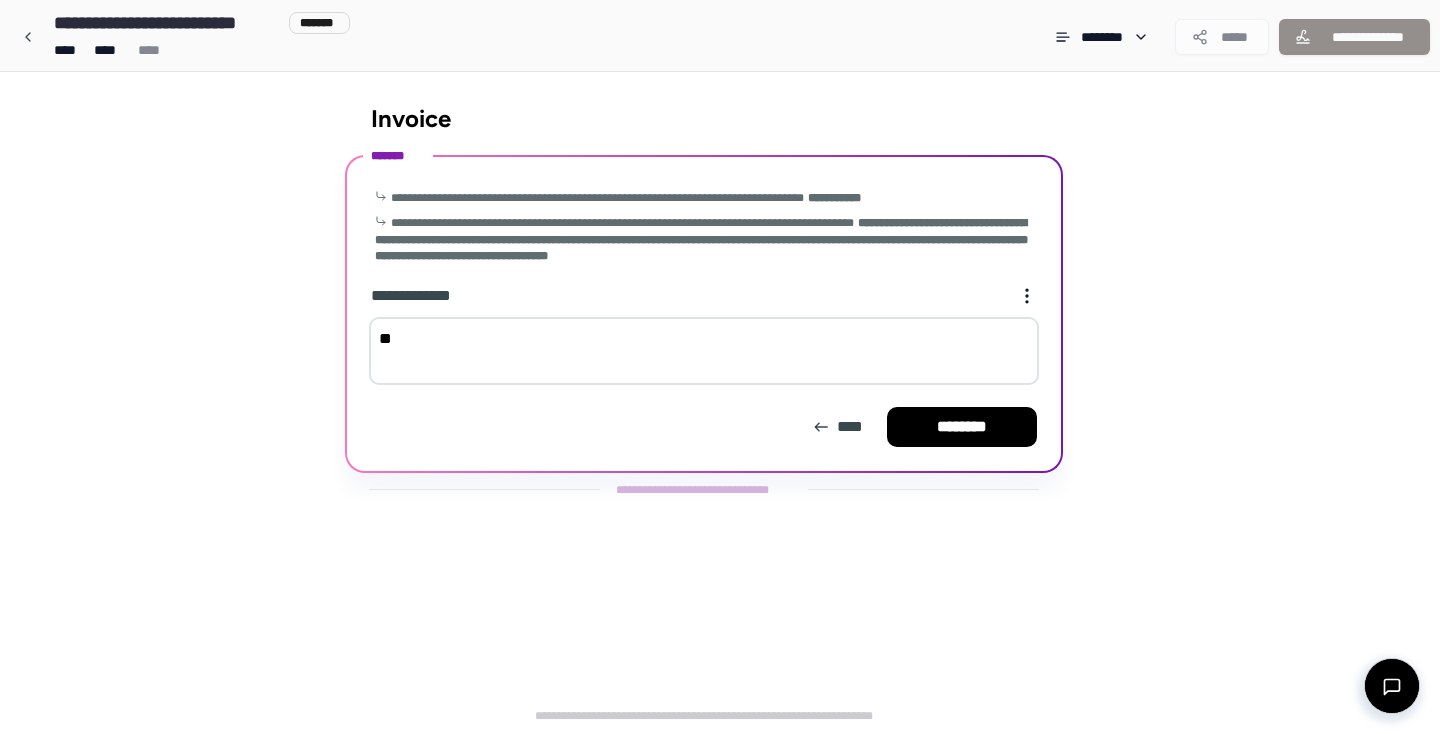 type on "*" 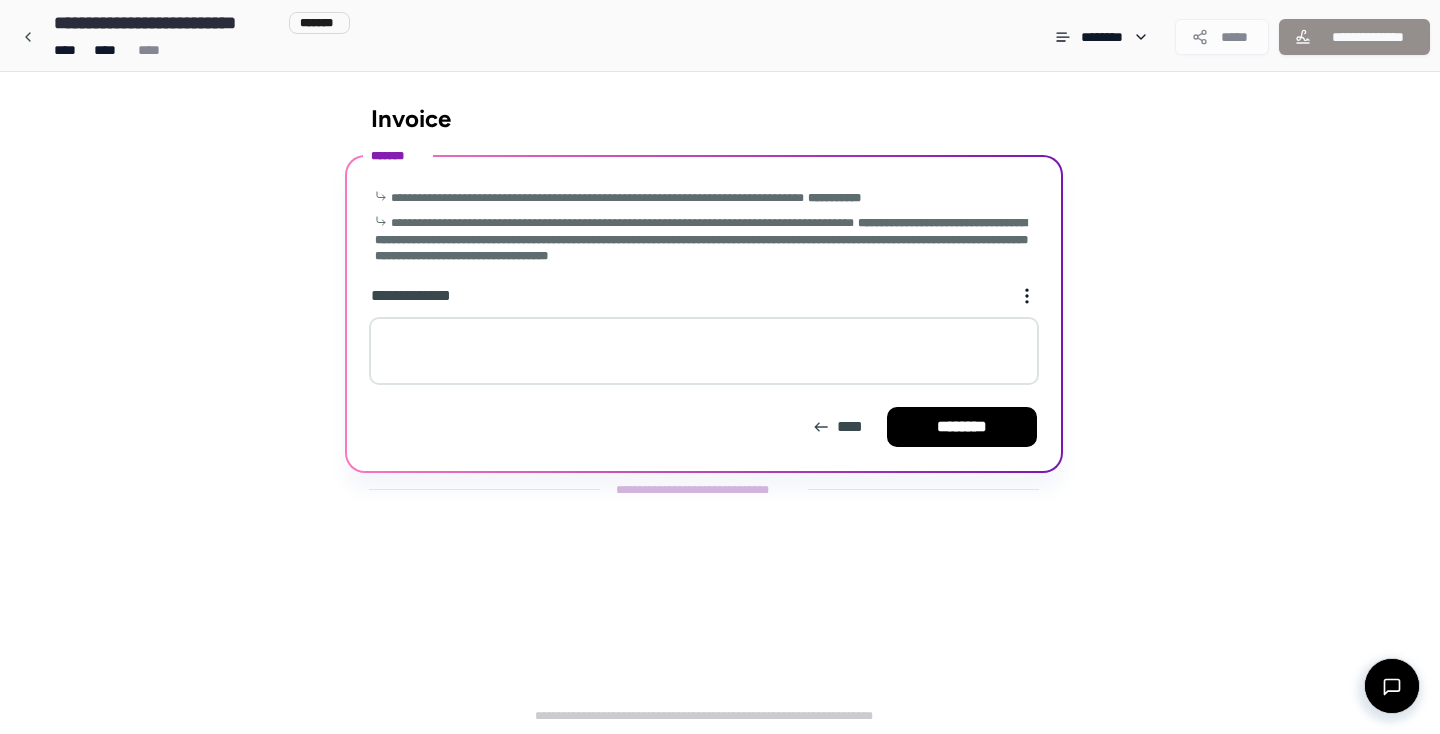 type on "*" 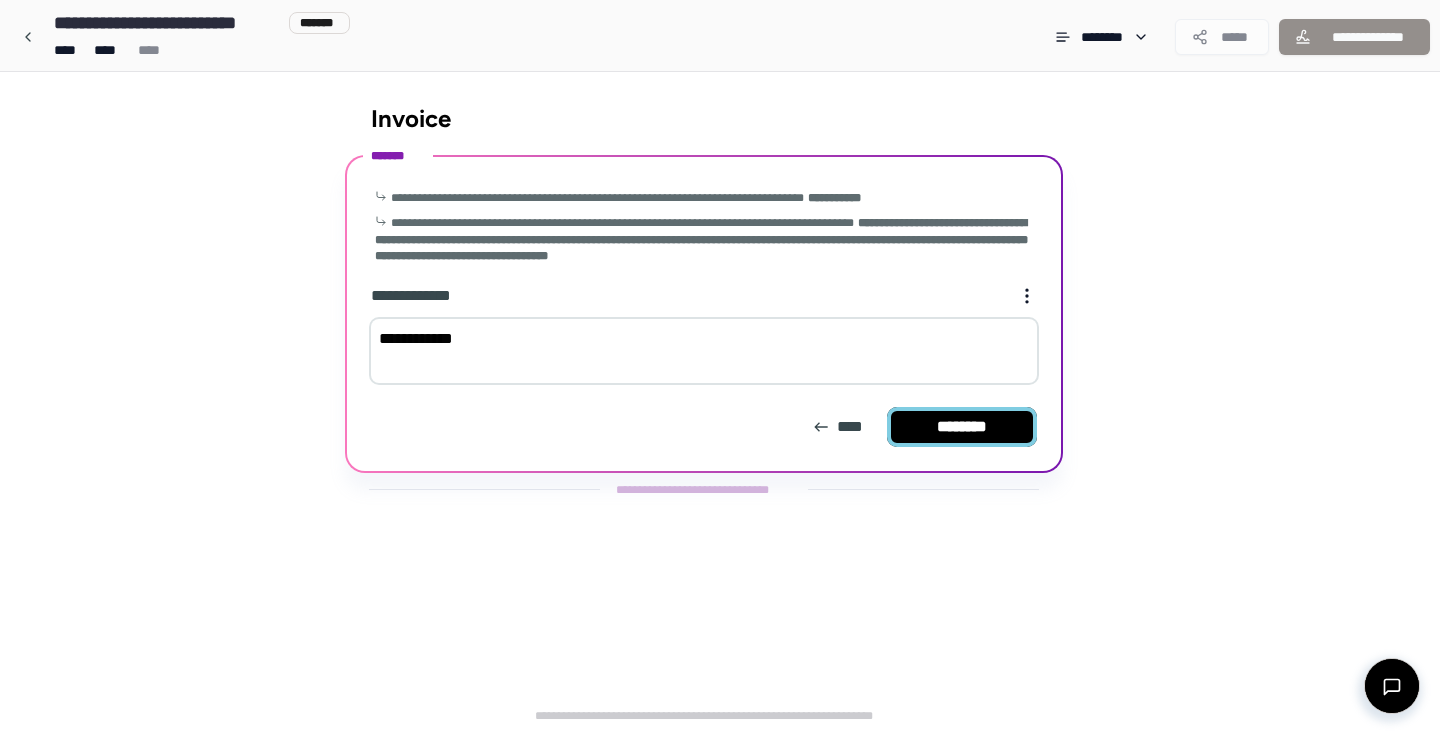 type on "**********" 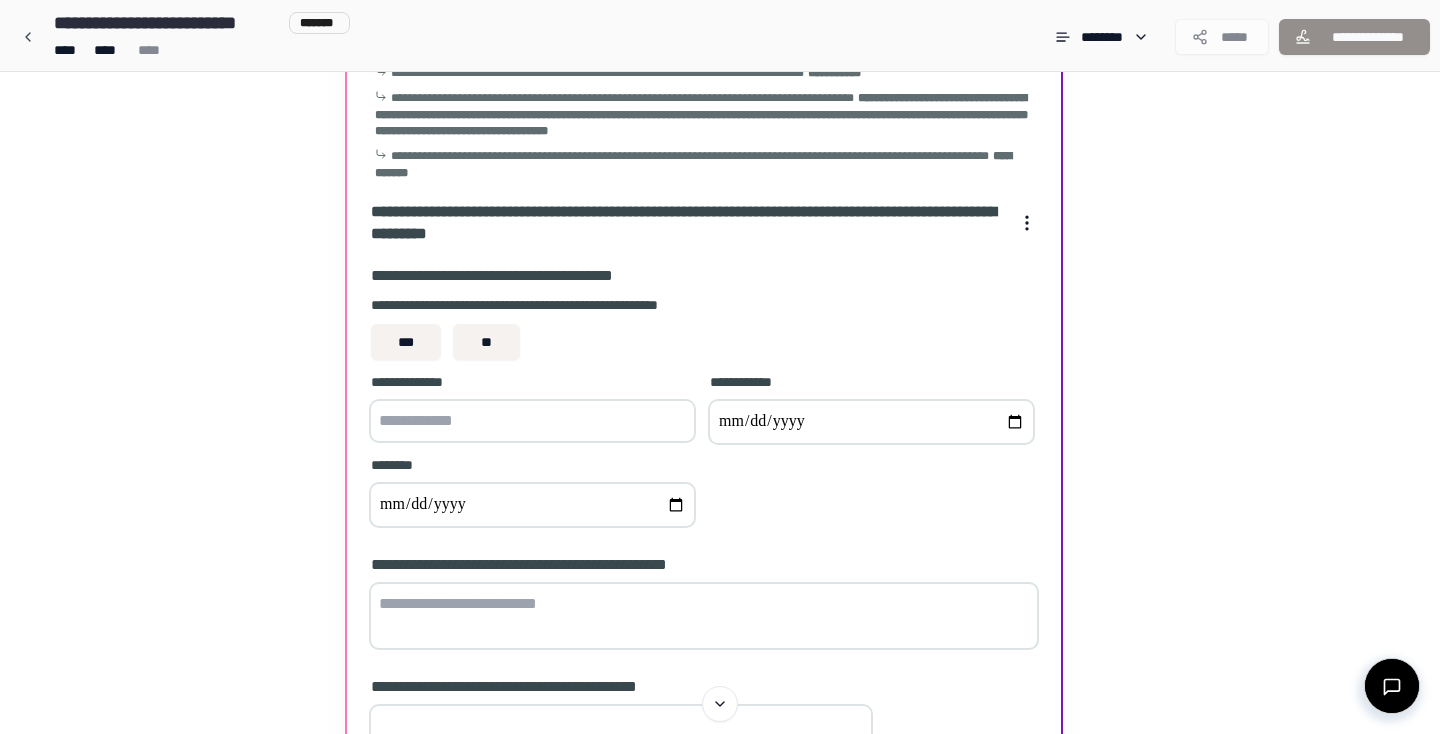 scroll, scrollTop: 129, scrollLeft: 0, axis: vertical 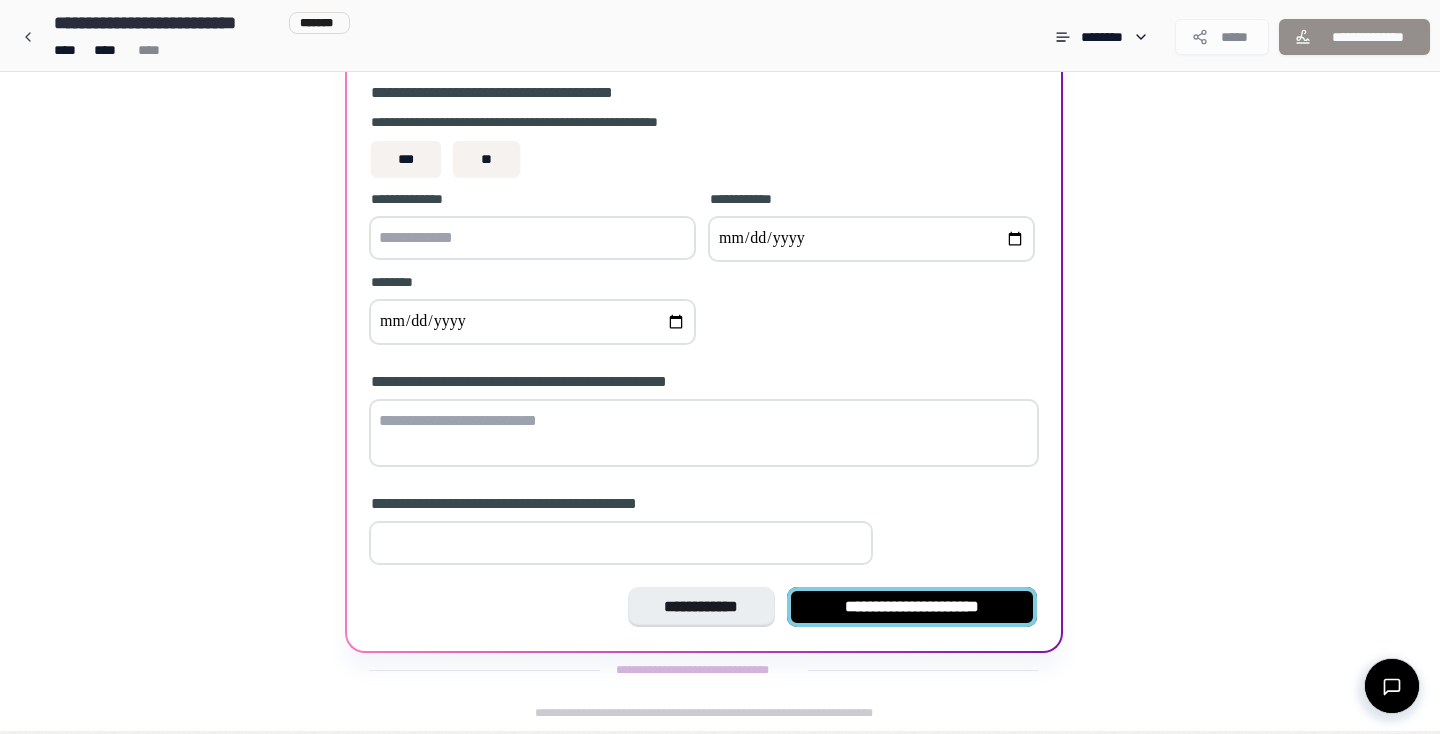 click on "**********" at bounding box center (912, 607) 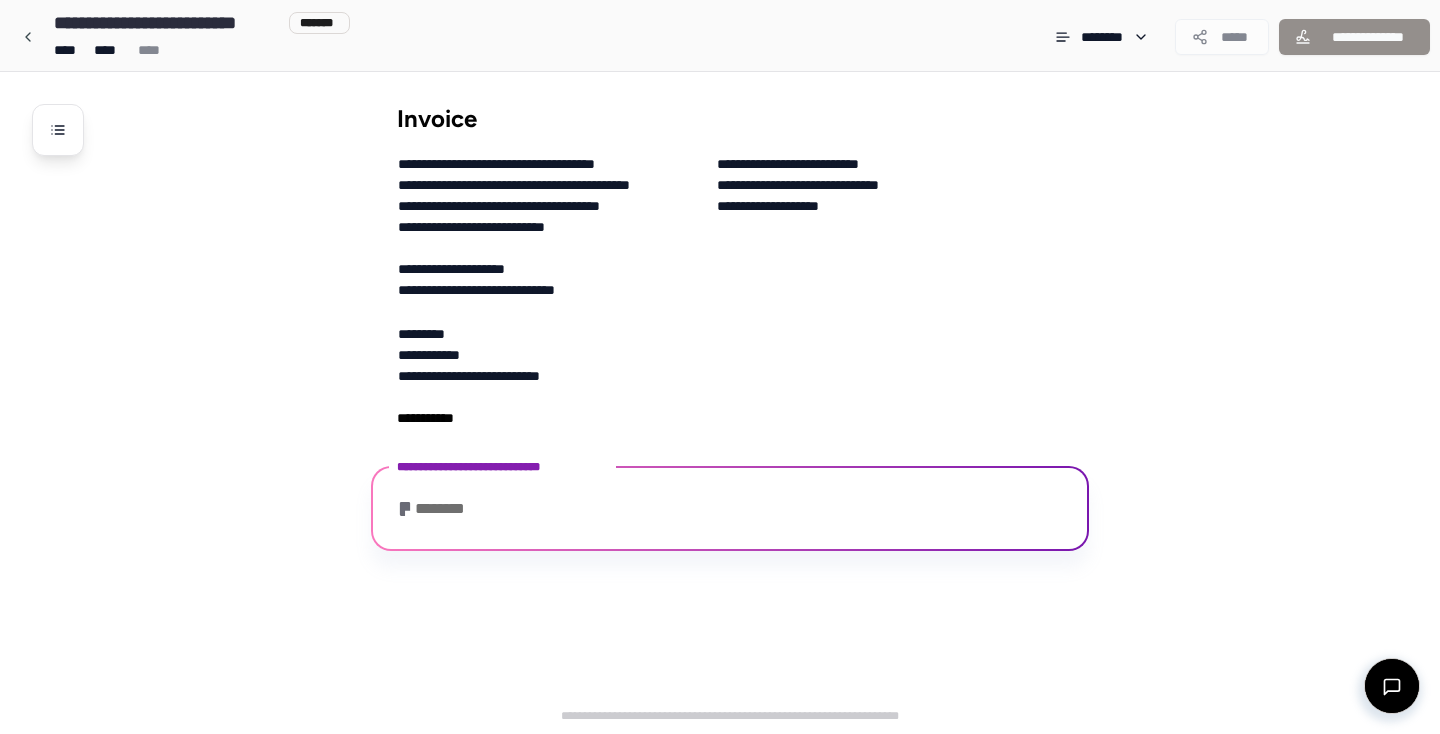 scroll, scrollTop: 0, scrollLeft: 0, axis: both 